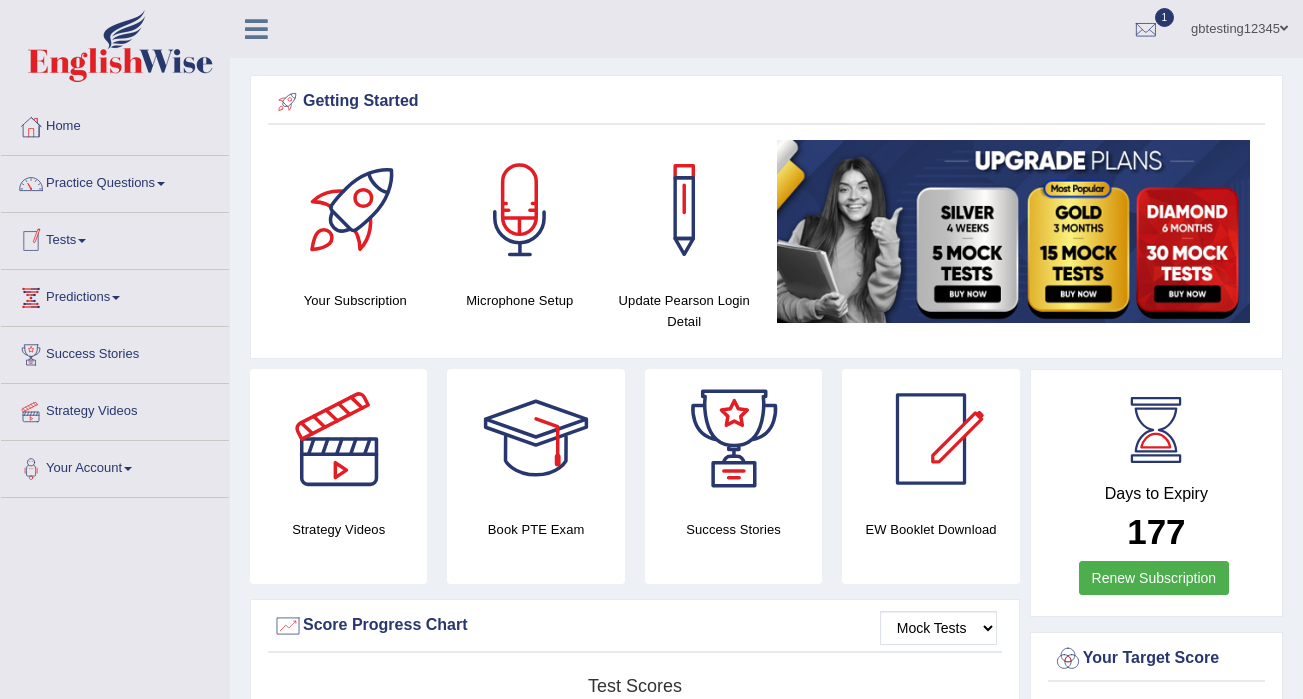 scroll, scrollTop: 0, scrollLeft: 0, axis: both 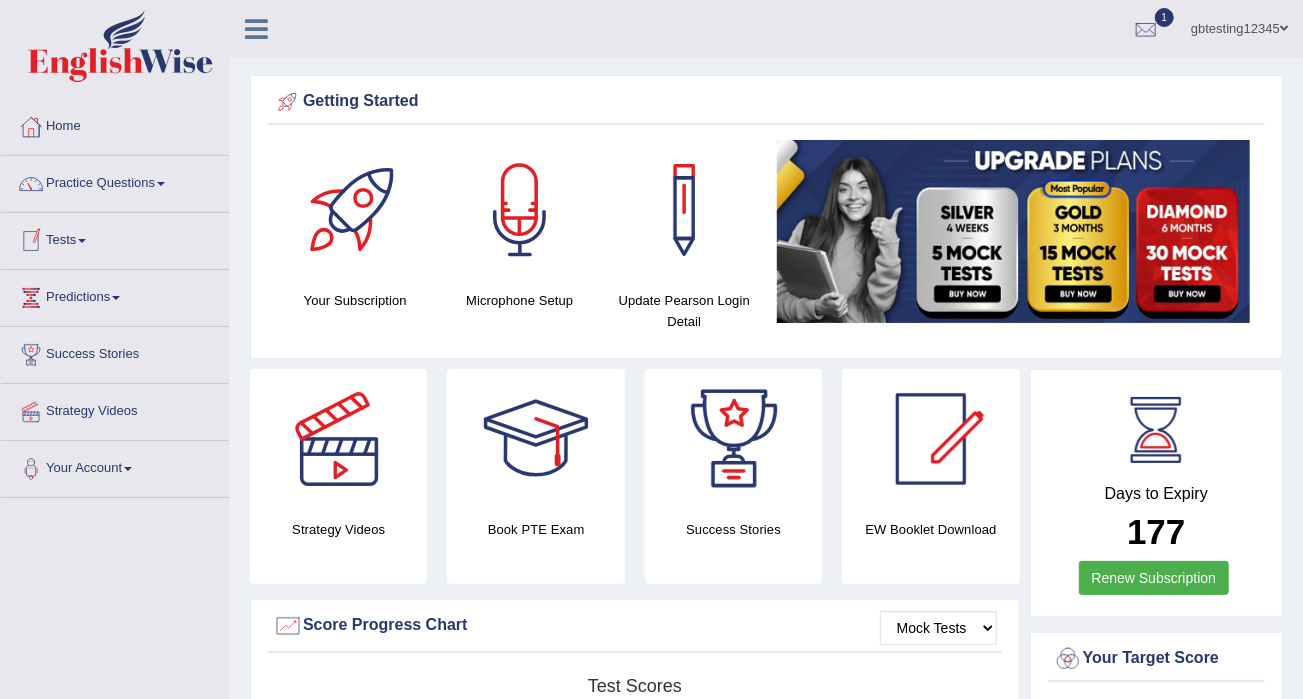 click on "Tests" at bounding box center [115, 238] 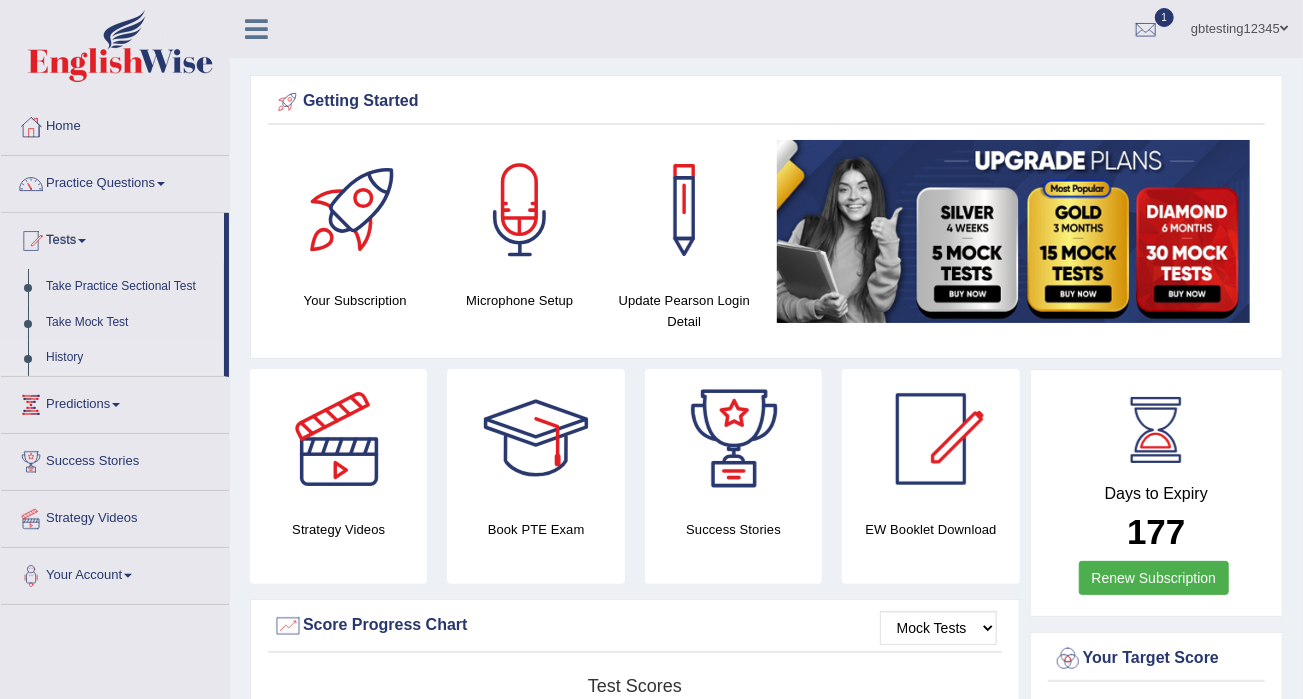 click on "History" at bounding box center (130, 358) 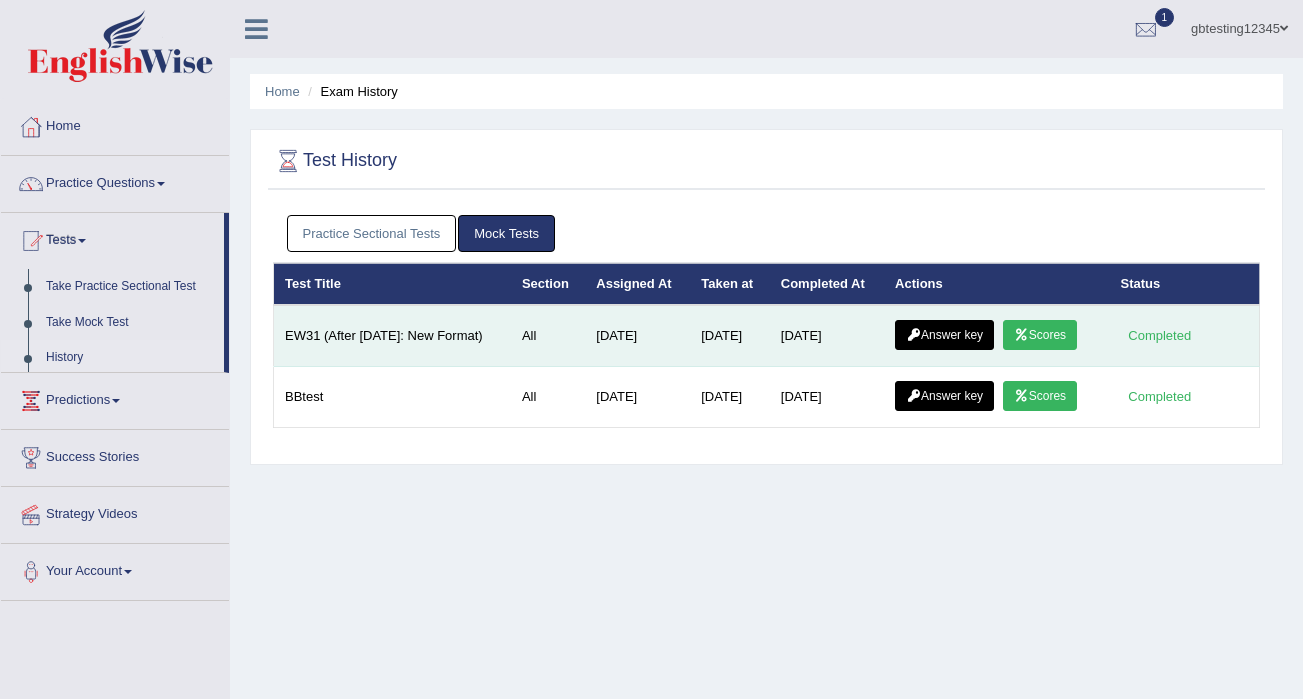scroll, scrollTop: 0, scrollLeft: 0, axis: both 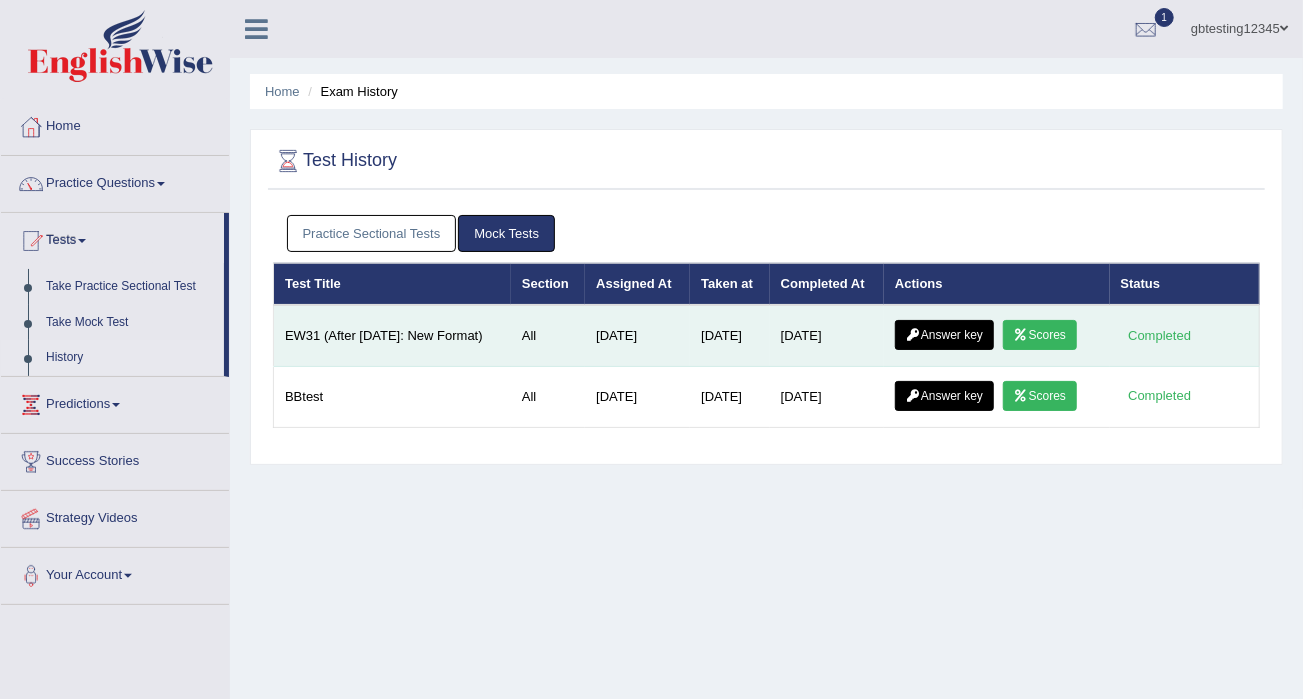 click on "Answer key" at bounding box center [944, 335] 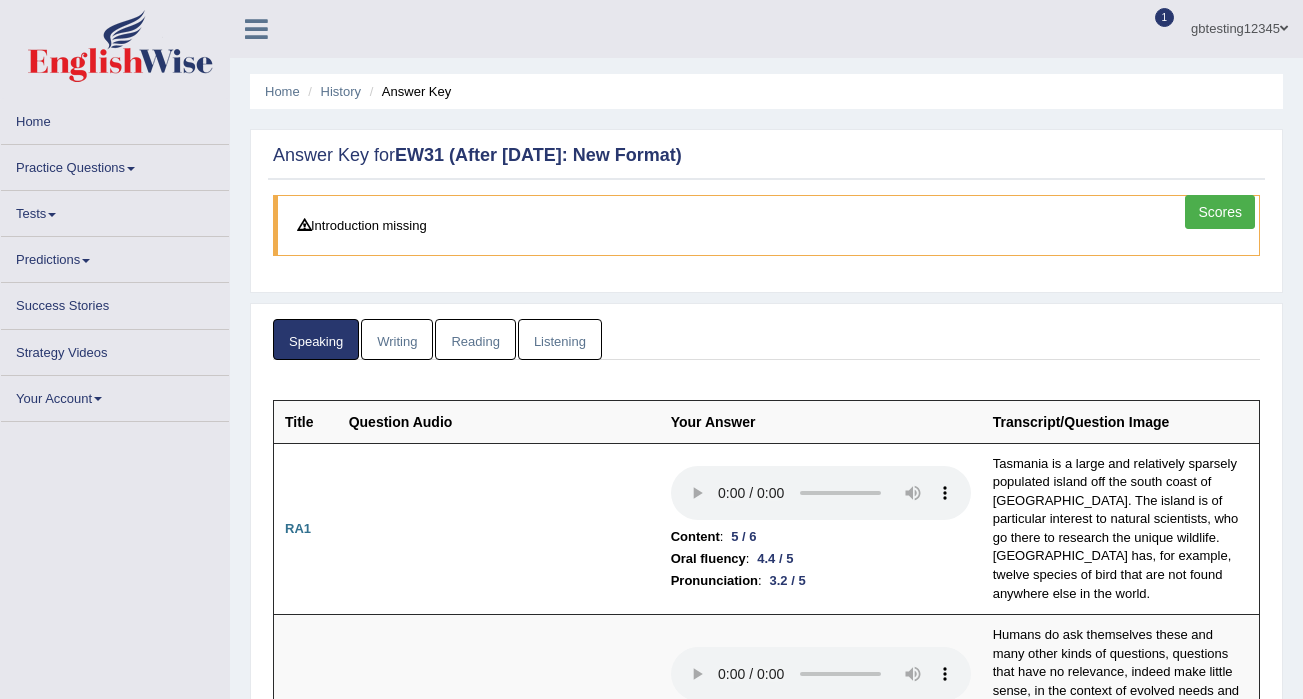 scroll, scrollTop: 0, scrollLeft: 0, axis: both 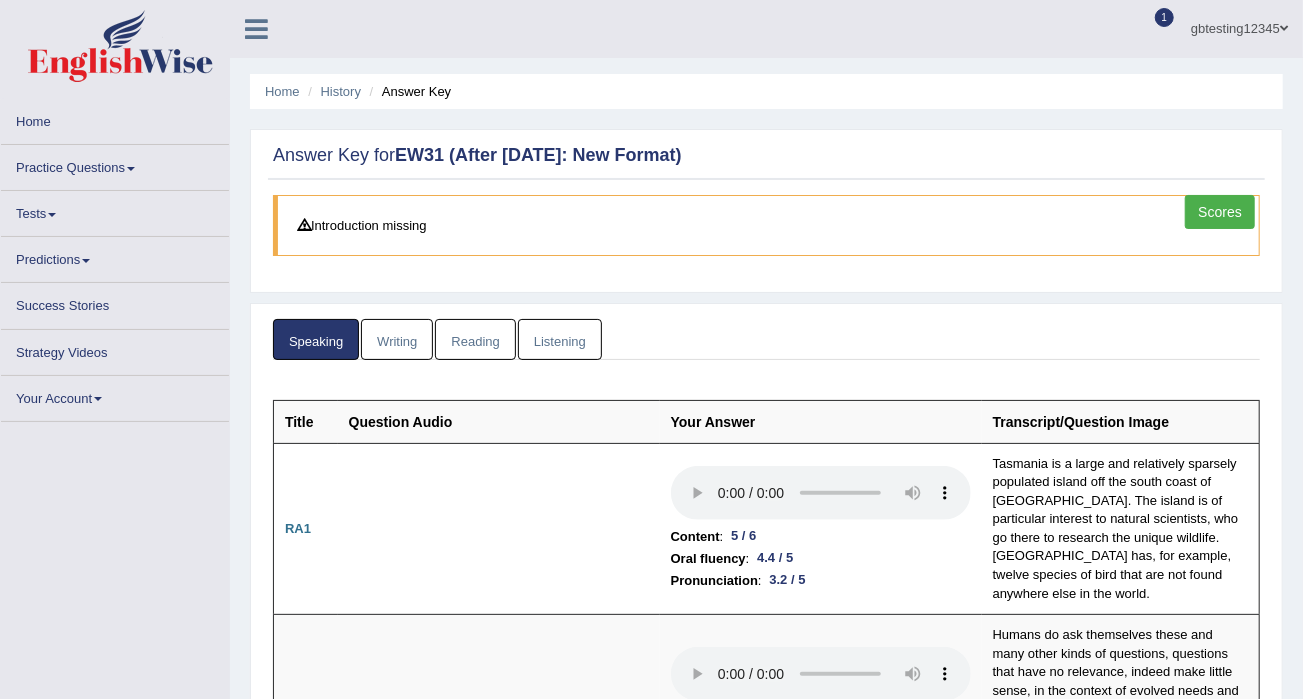 click on "Speaking
Writing
[GEOGRAPHIC_DATA]
Listening
Title Question Audio Your Answer Transcript/Question Image RA1
Content  :  5 / 6
Oral fluency  :  4.4 / 5
Pronunciation  :  3.2 / 5
[GEOGRAPHIC_DATA] is a large and relatively sparsely populated island off the south coast of [GEOGRAPHIC_DATA]. The island is of particular interest to natural scientists, who go there to research the unique wildlife. [GEOGRAPHIC_DATA] has, for example, twelve species of bird that are not found anywhere else in the world. RA2
Content  :  5.5 / 6
Oral fluency  :  4.6 / 5
Pronunciation  :  3.4 / 5 RA3 W" at bounding box center (766, 4008) 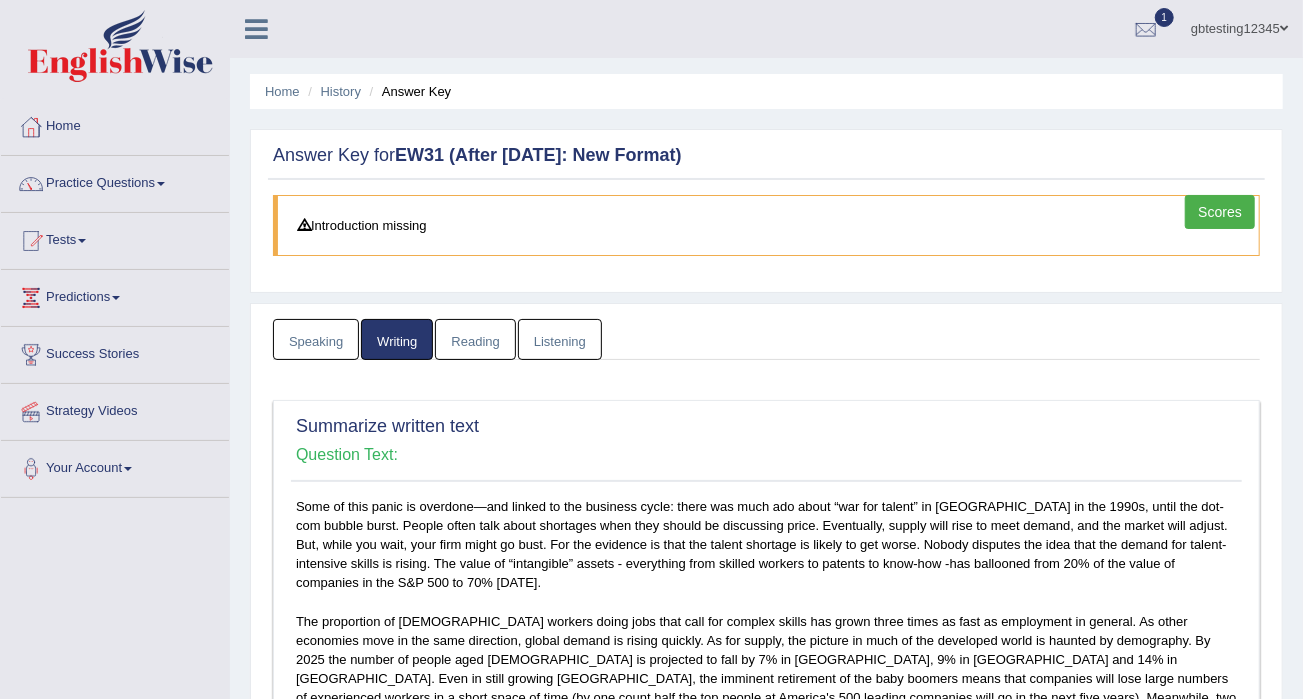 scroll, scrollTop: 0, scrollLeft: 0, axis: both 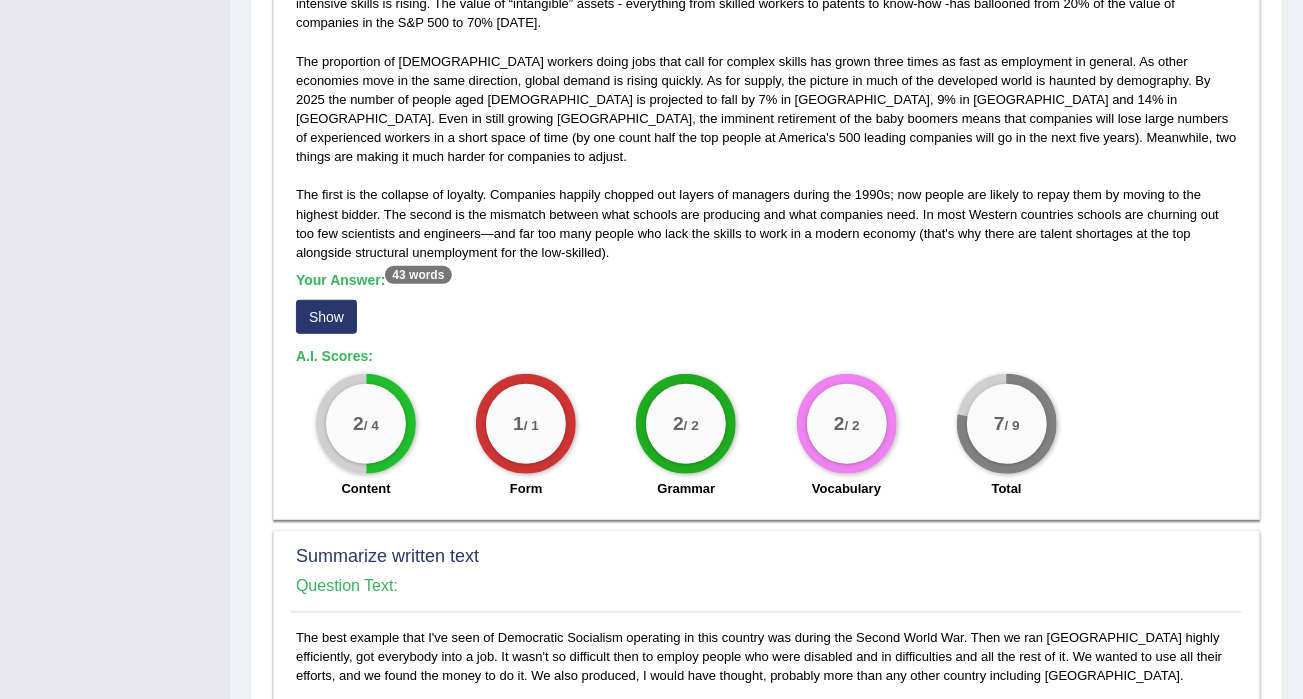 drag, startPoint x: 342, startPoint y: 399, endPoint x: 380, endPoint y: 403, distance: 38.209946 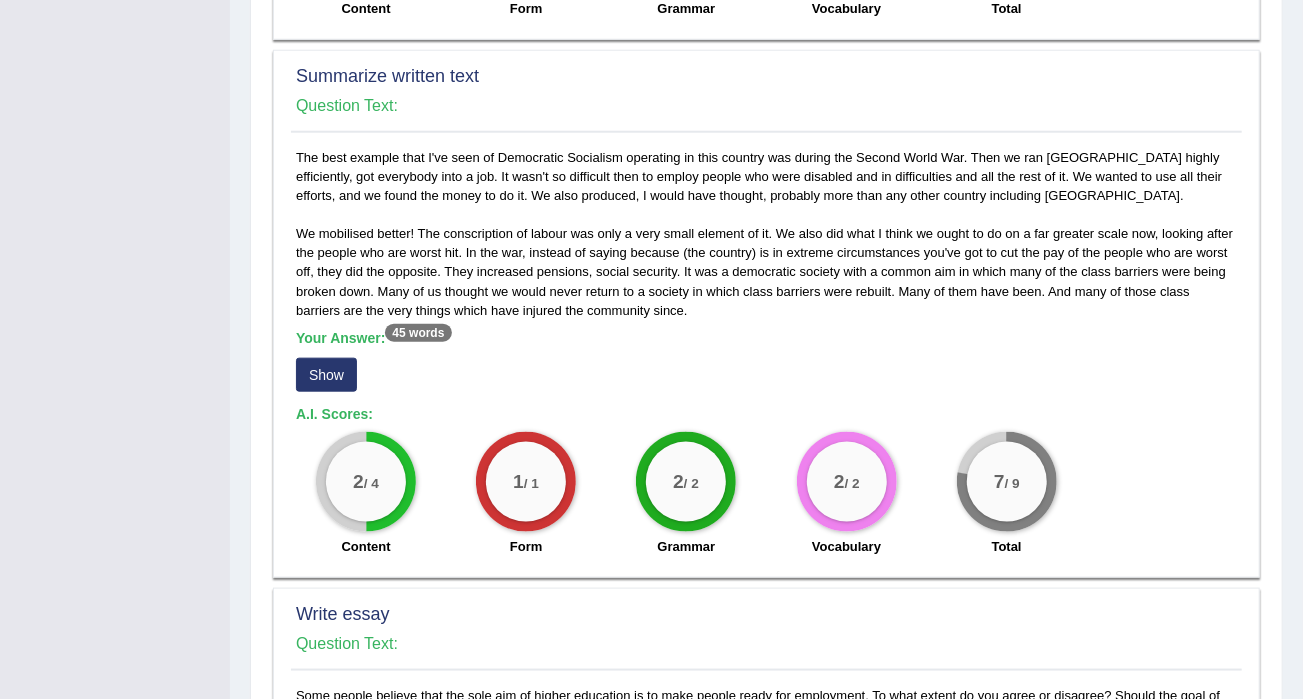 scroll, scrollTop: 1519, scrollLeft: 0, axis: vertical 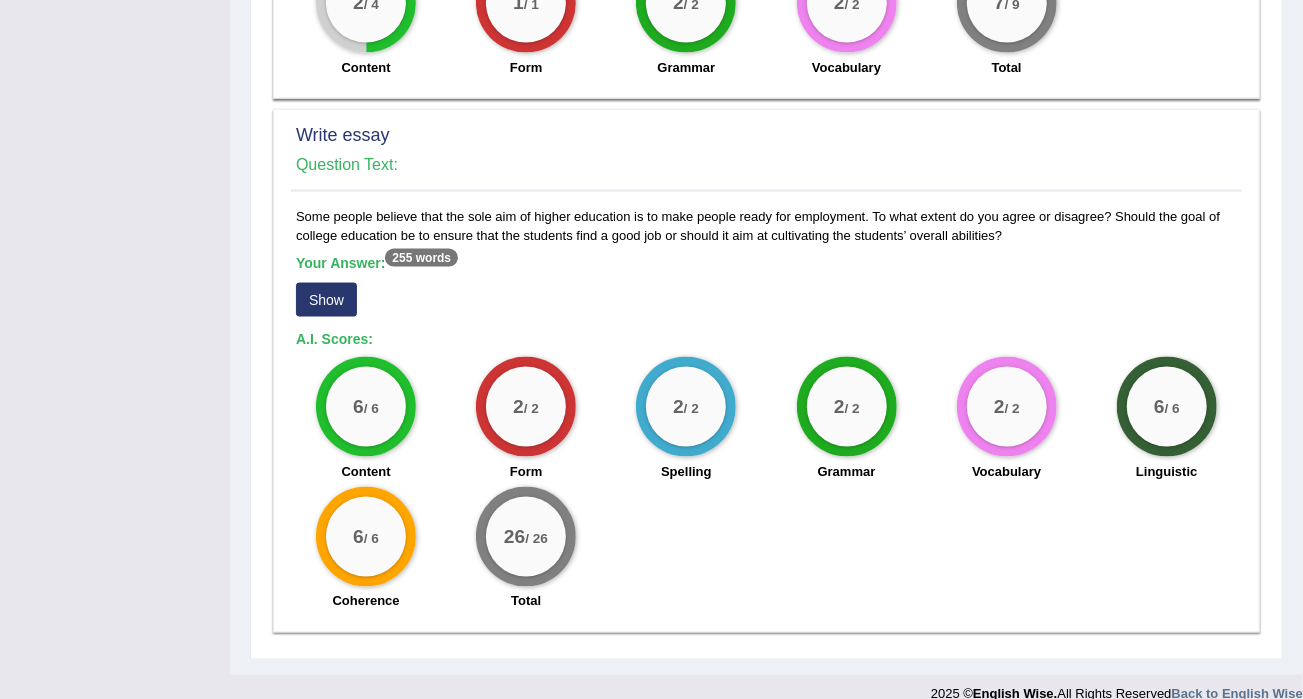 drag, startPoint x: 348, startPoint y: 383, endPoint x: 382, endPoint y: 387, distance: 34.234486 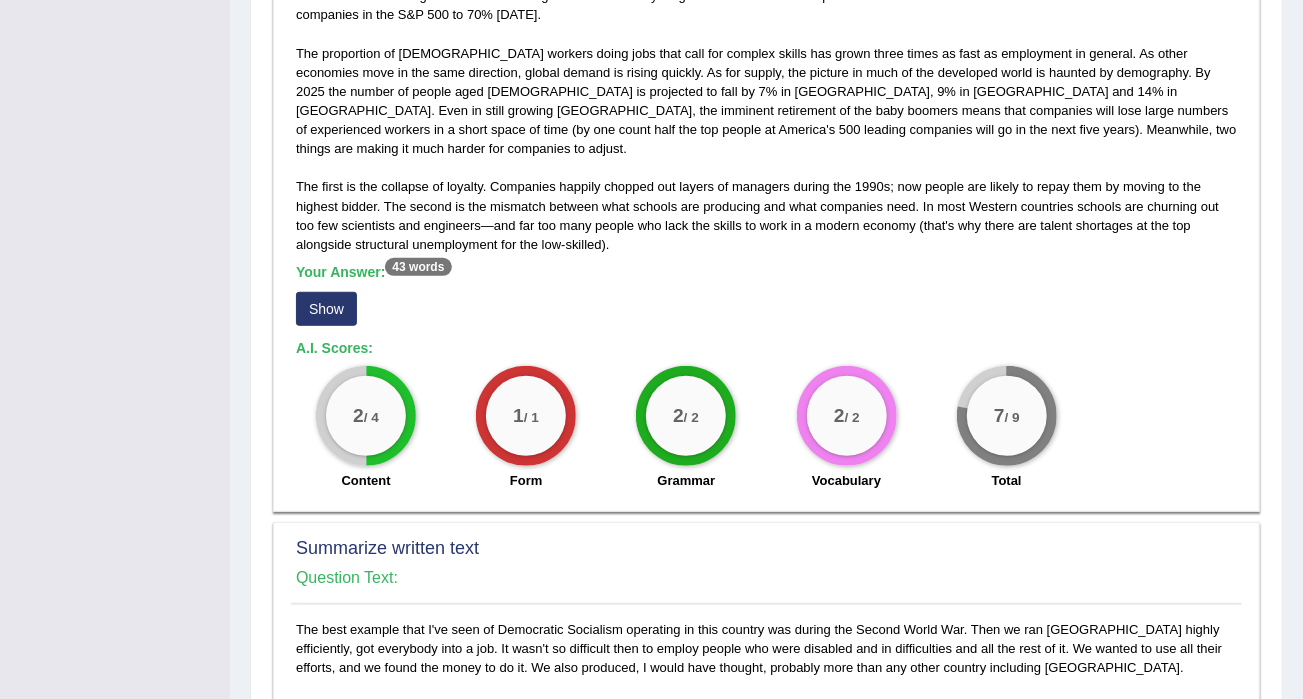scroll, scrollTop: 319, scrollLeft: 0, axis: vertical 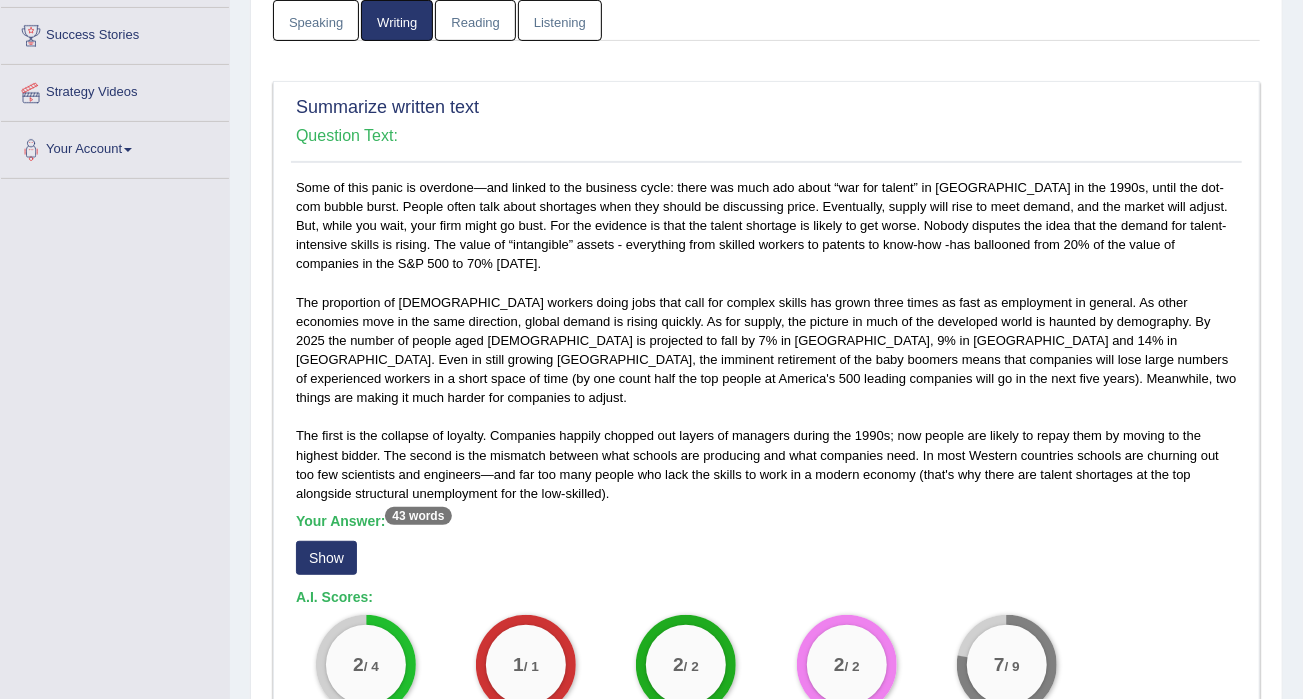 click on "Listening" at bounding box center [560, 20] 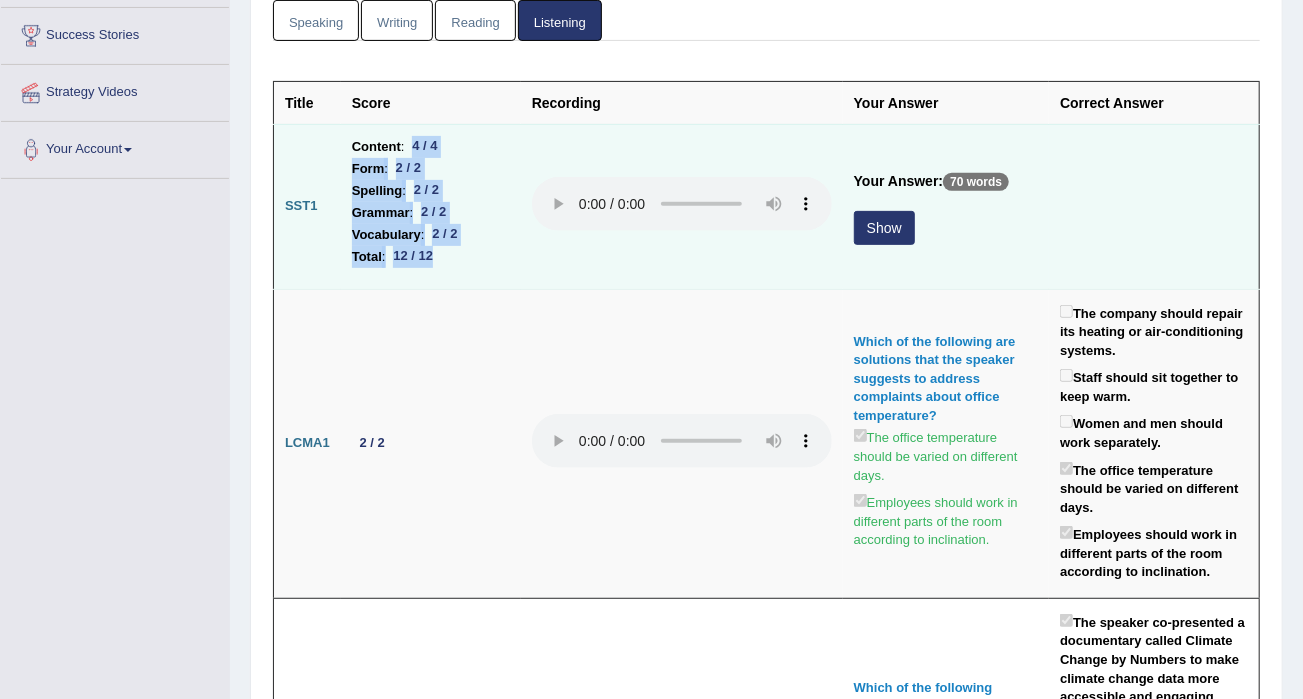 drag, startPoint x: 410, startPoint y: 139, endPoint x: 443, endPoint y: 243, distance: 109.11004 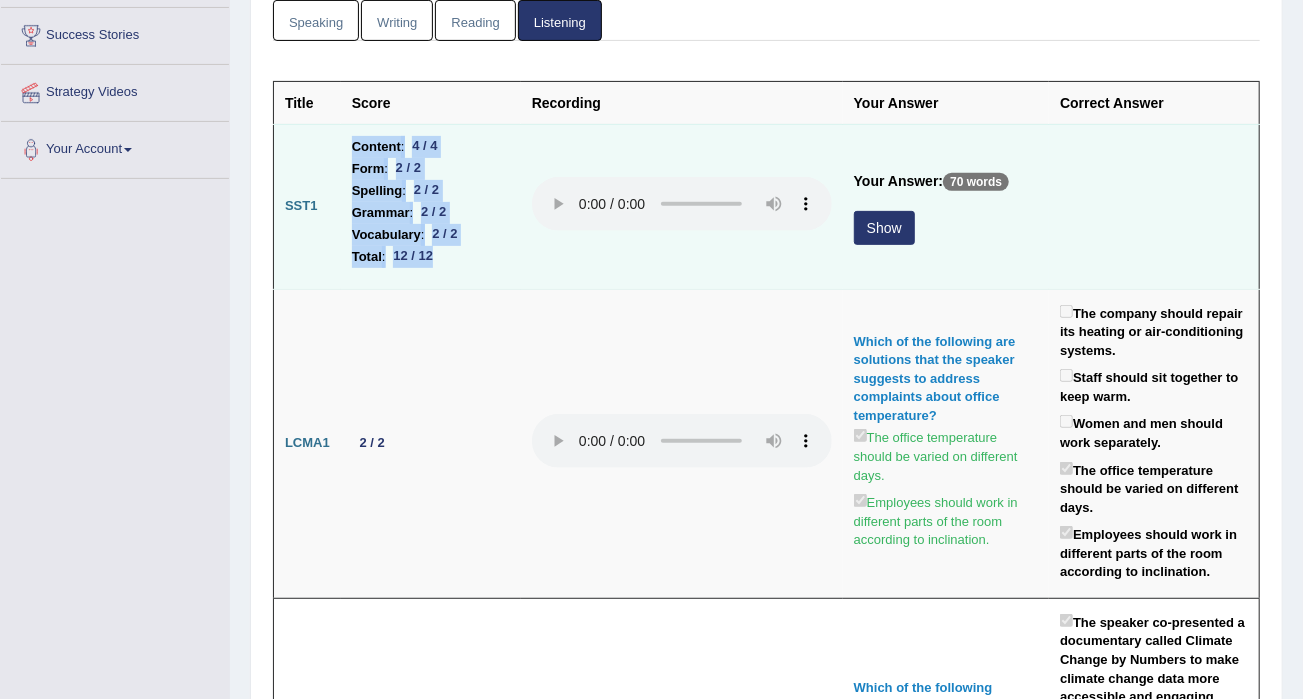 drag, startPoint x: 453, startPoint y: 251, endPoint x: 352, endPoint y: 136, distance: 153.05554 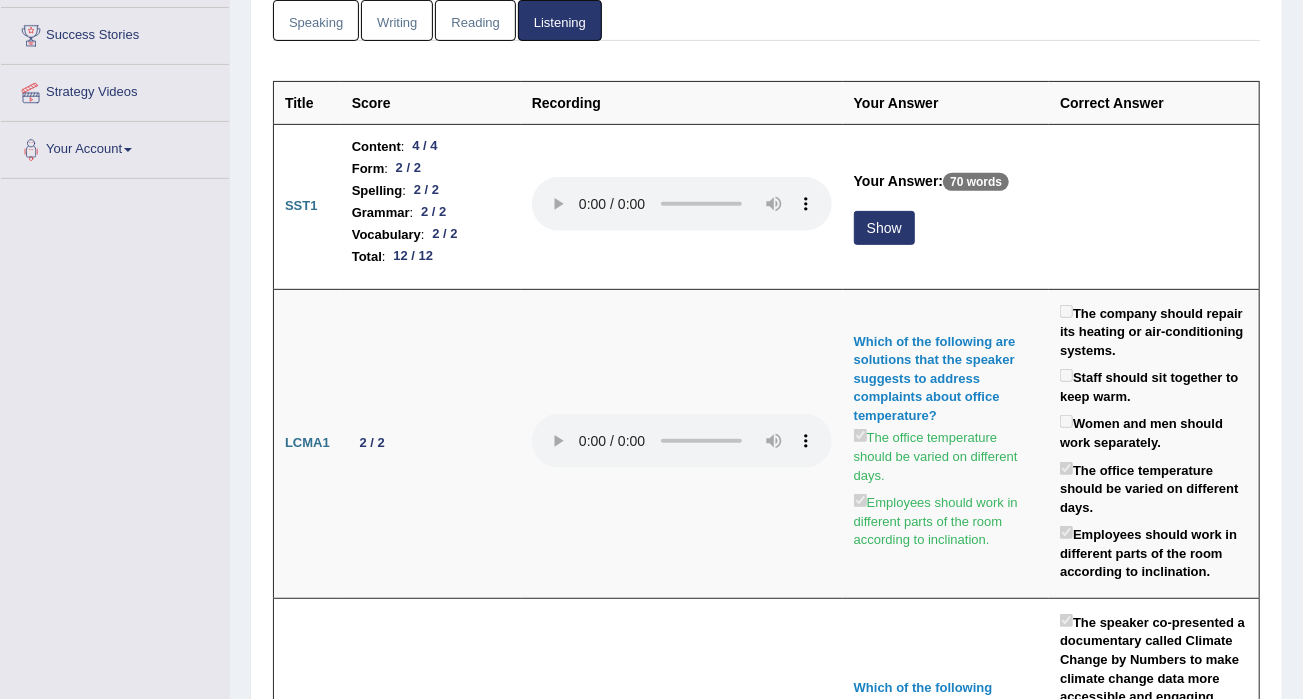 click on "Writing" at bounding box center (397, 20) 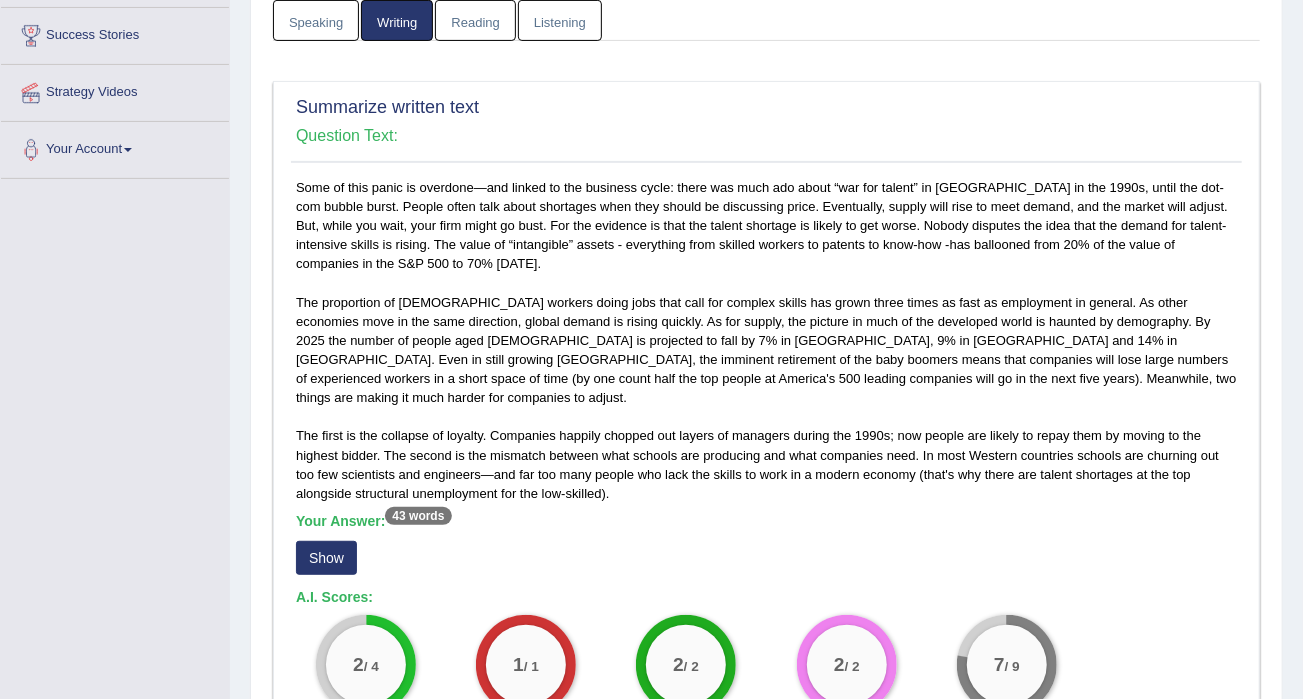 click on "Reading" at bounding box center [475, 20] 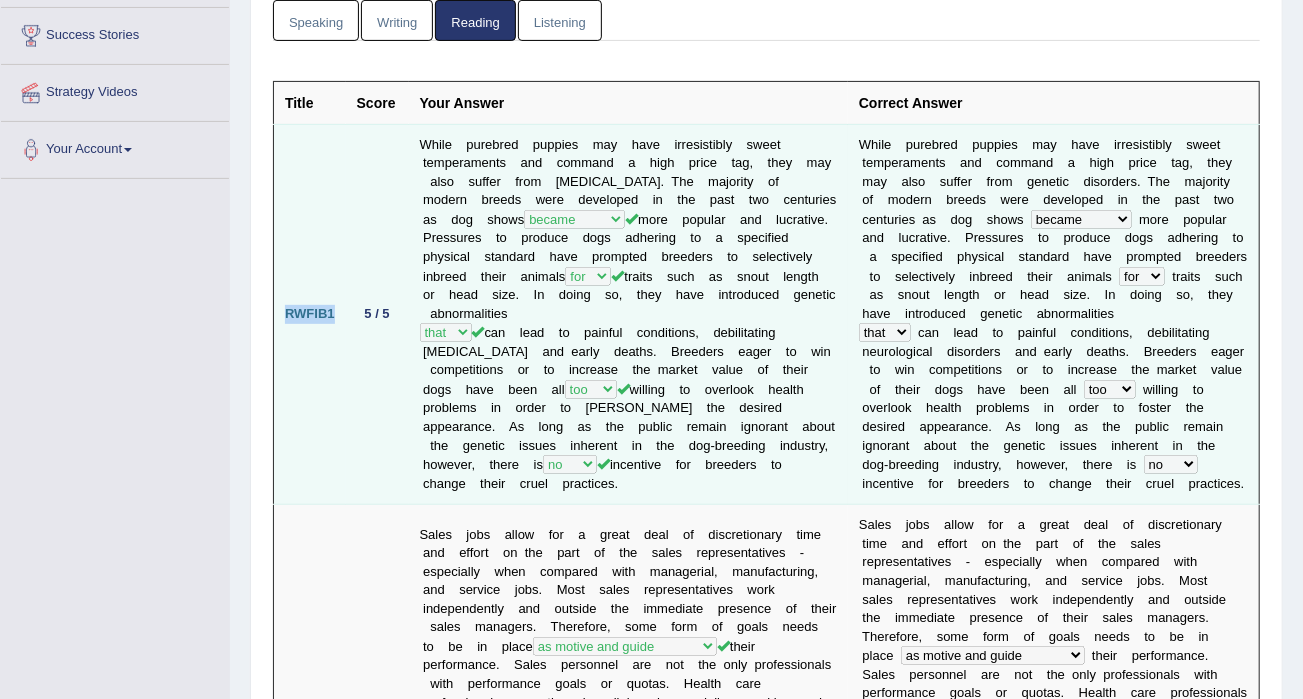drag, startPoint x: 283, startPoint y: 309, endPoint x: 340, endPoint y: 308, distance: 57.00877 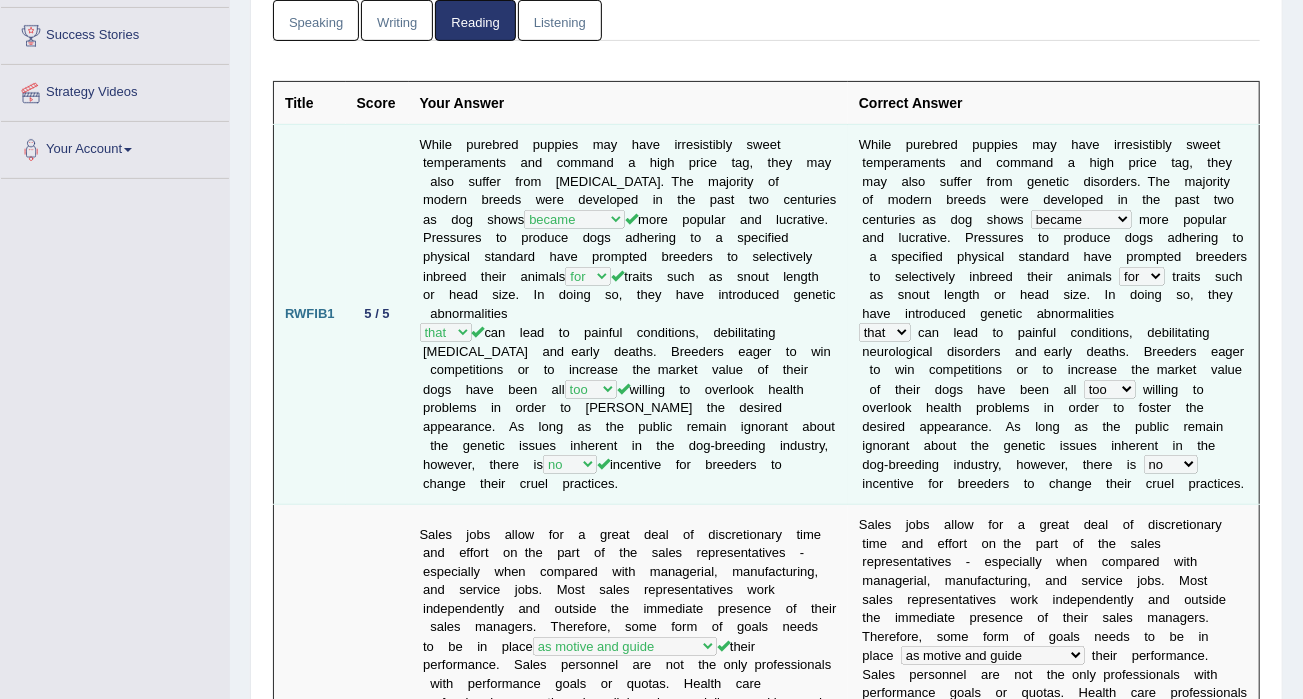 click on "5 / 5" at bounding box center [377, 314] 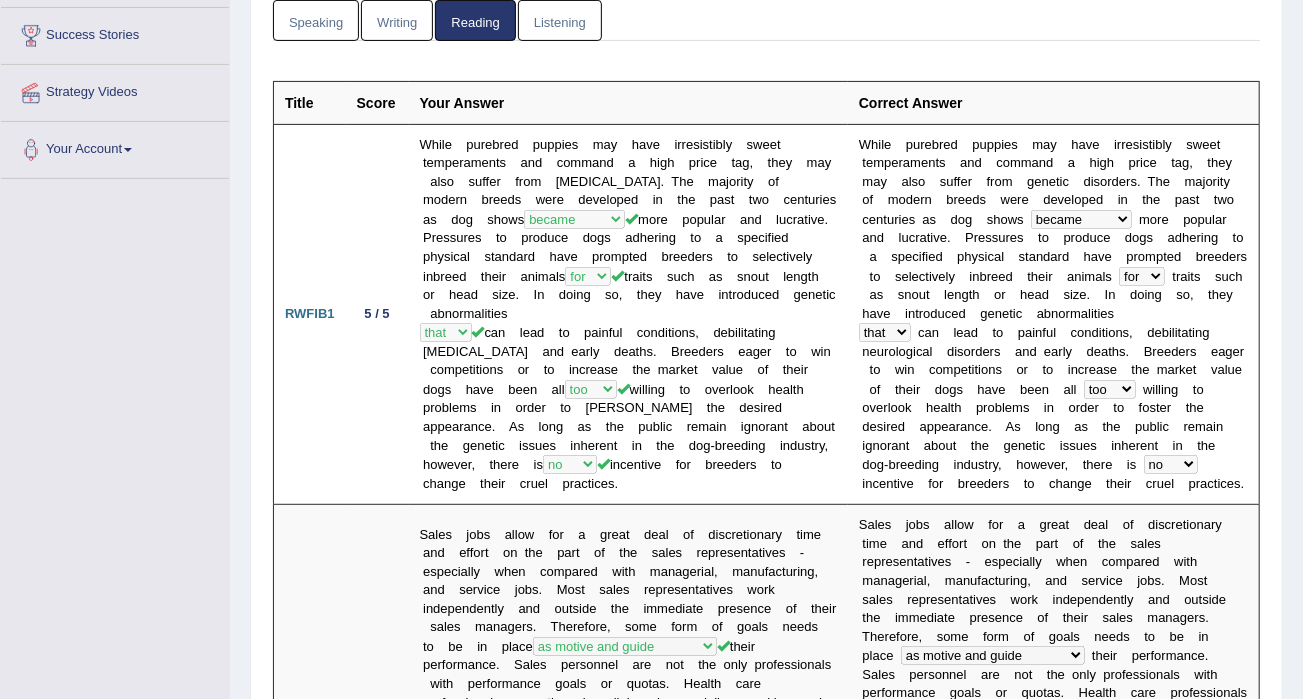 click on "Writing" at bounding box center [397, 20] 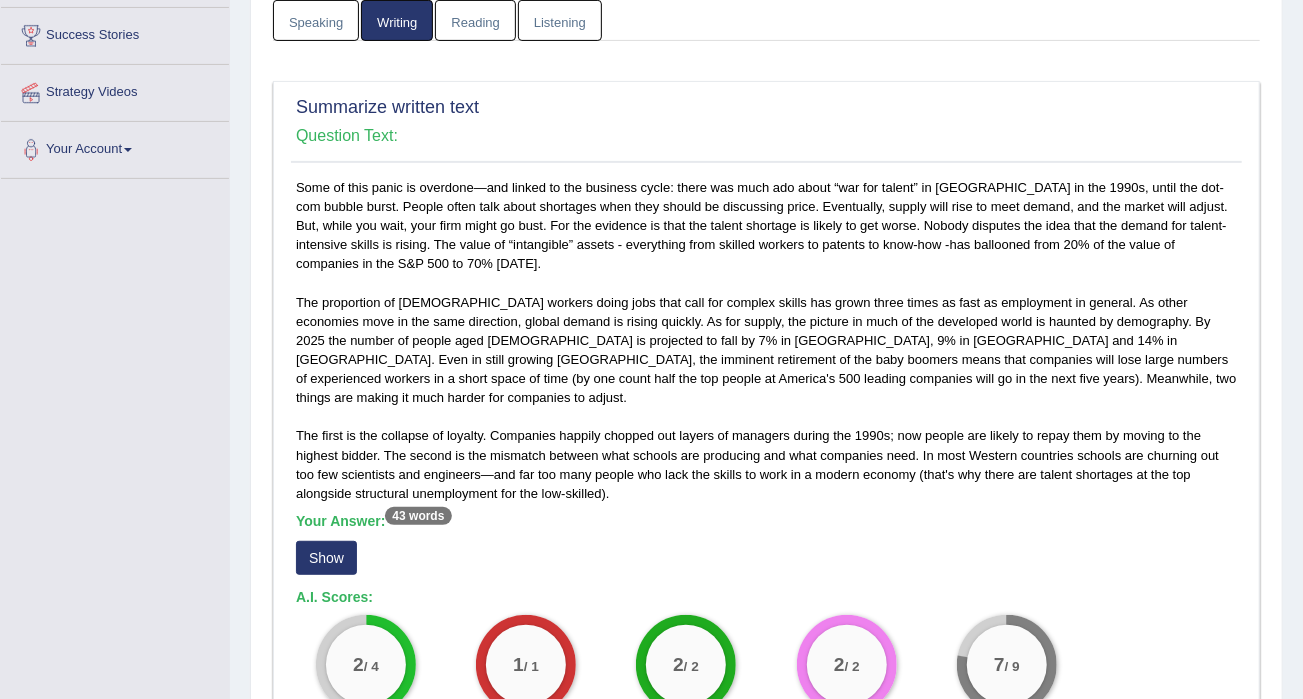 click on "Listening" at bounding box center (560, 20) 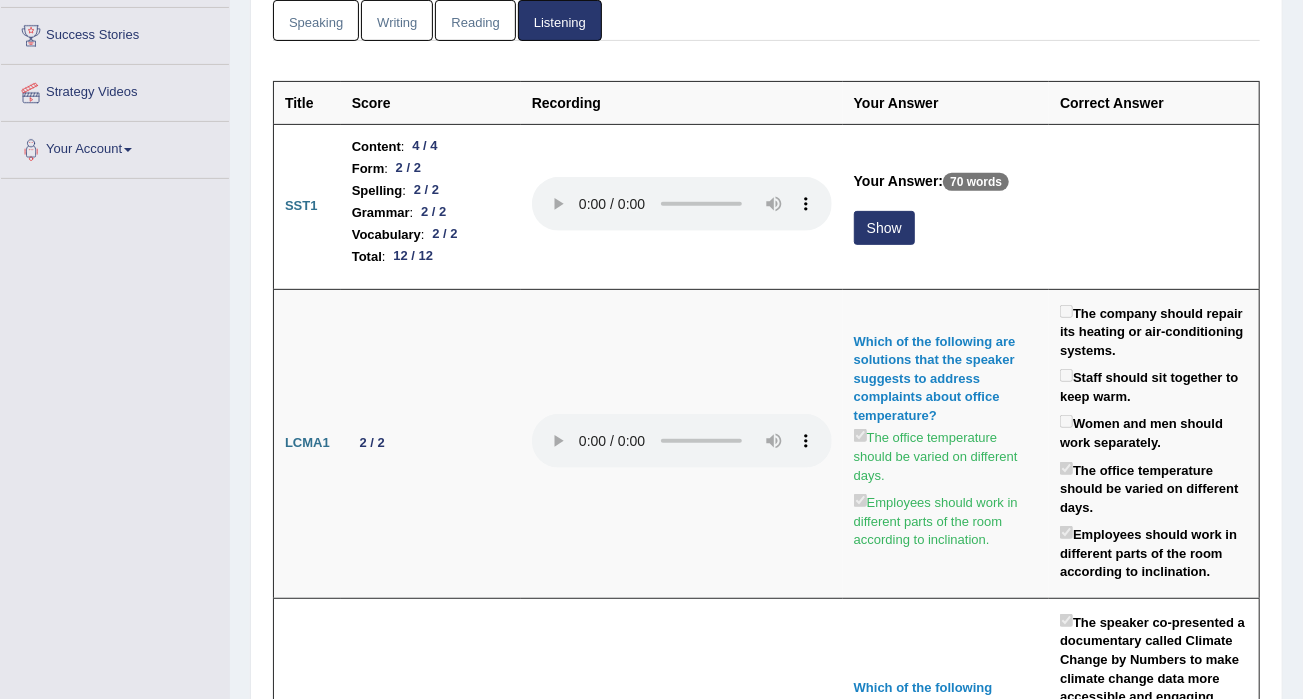 click on "Writing" at bounding box center [397, 20] 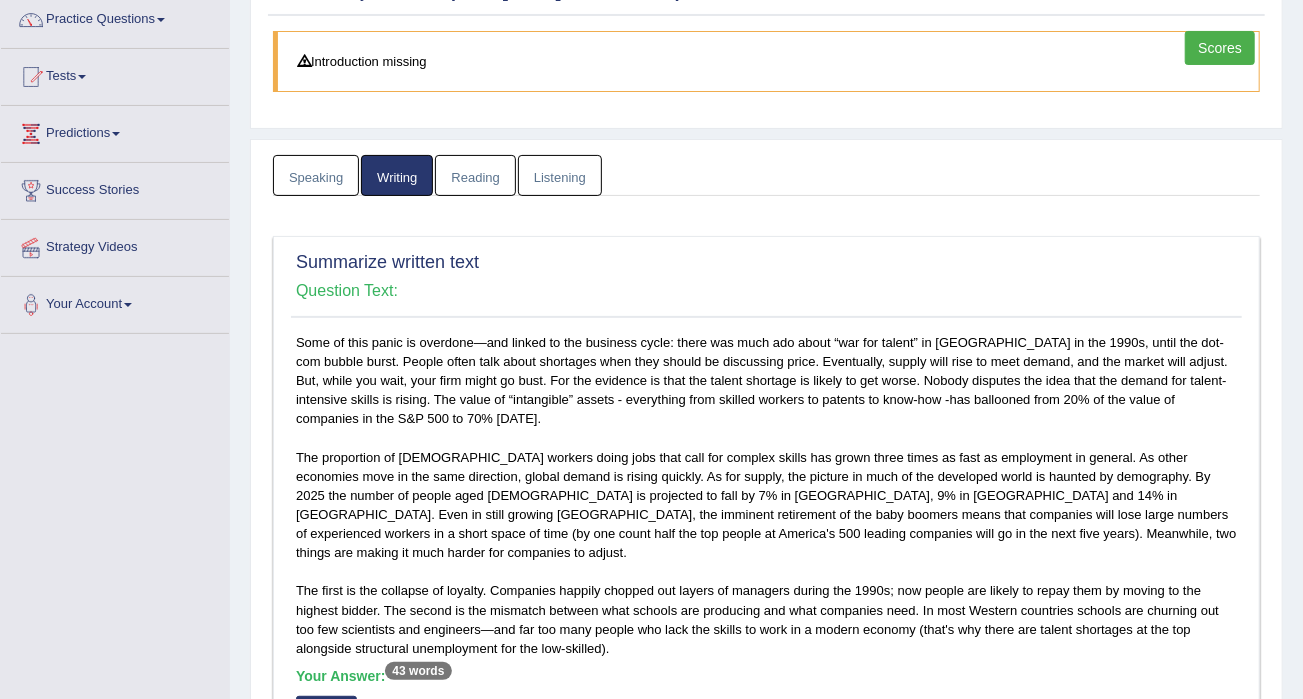 scroll, scrollTop: 159, scrollLeft: 0, axis: vertical 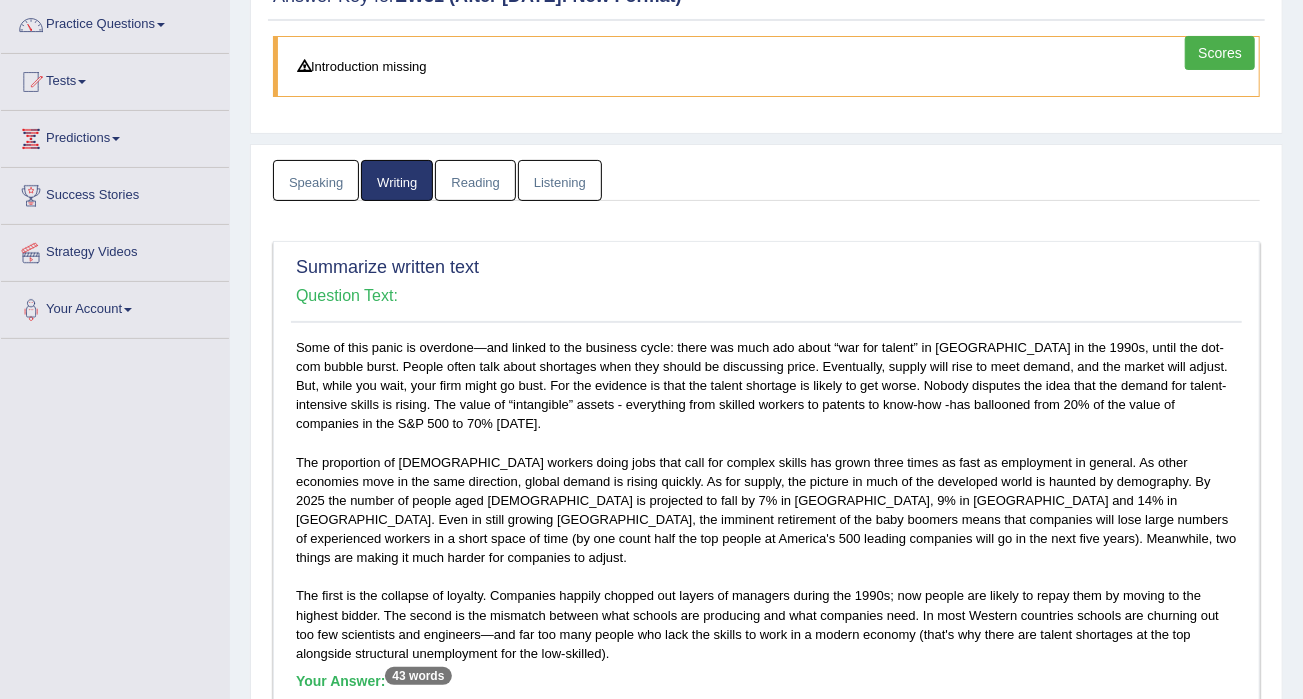 click on "Listening" at bounding box center [560, 180] 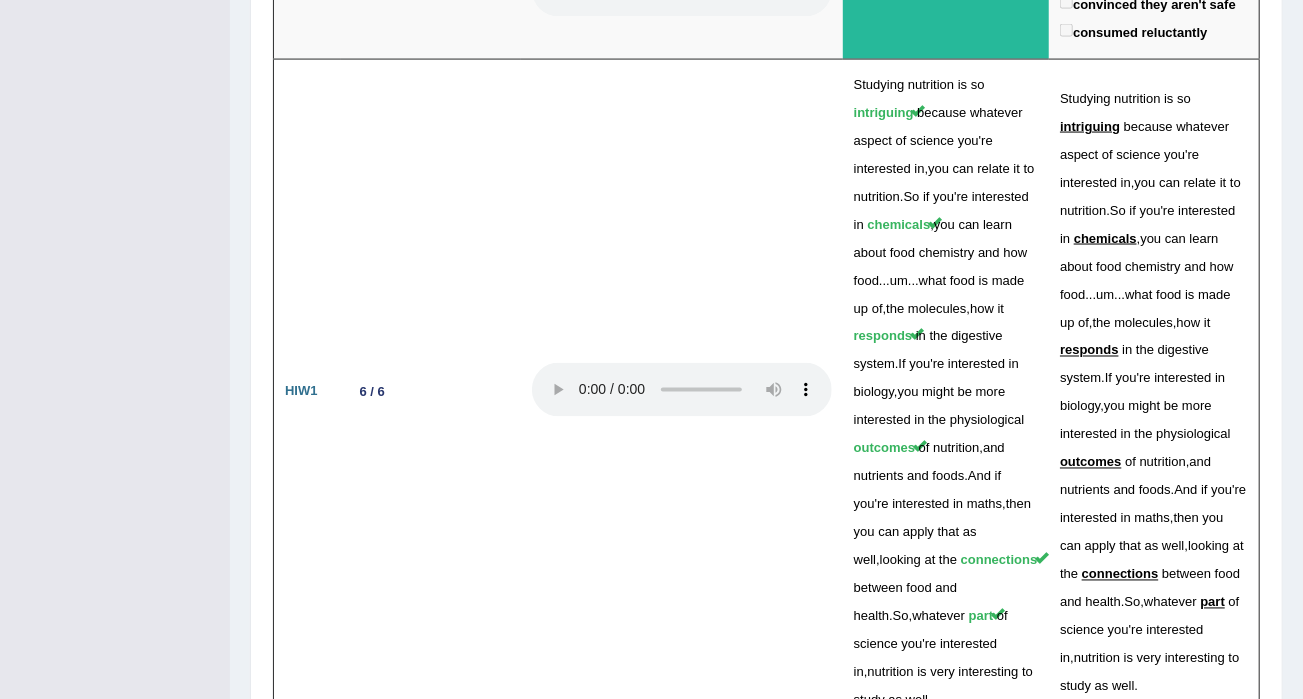 scroll, scrollTop: 5570, scrollLeft: 0, axis: vertical 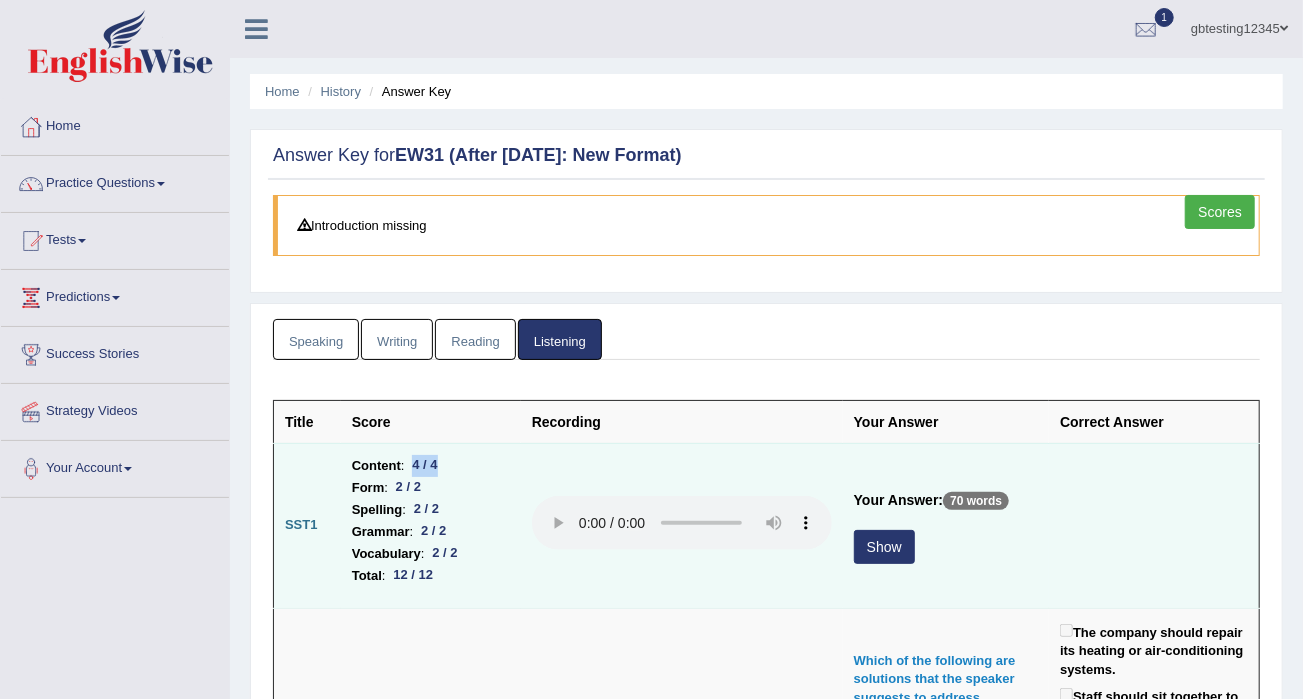 click on "Content  :  4 / 4" at bounding box center (431, 466) 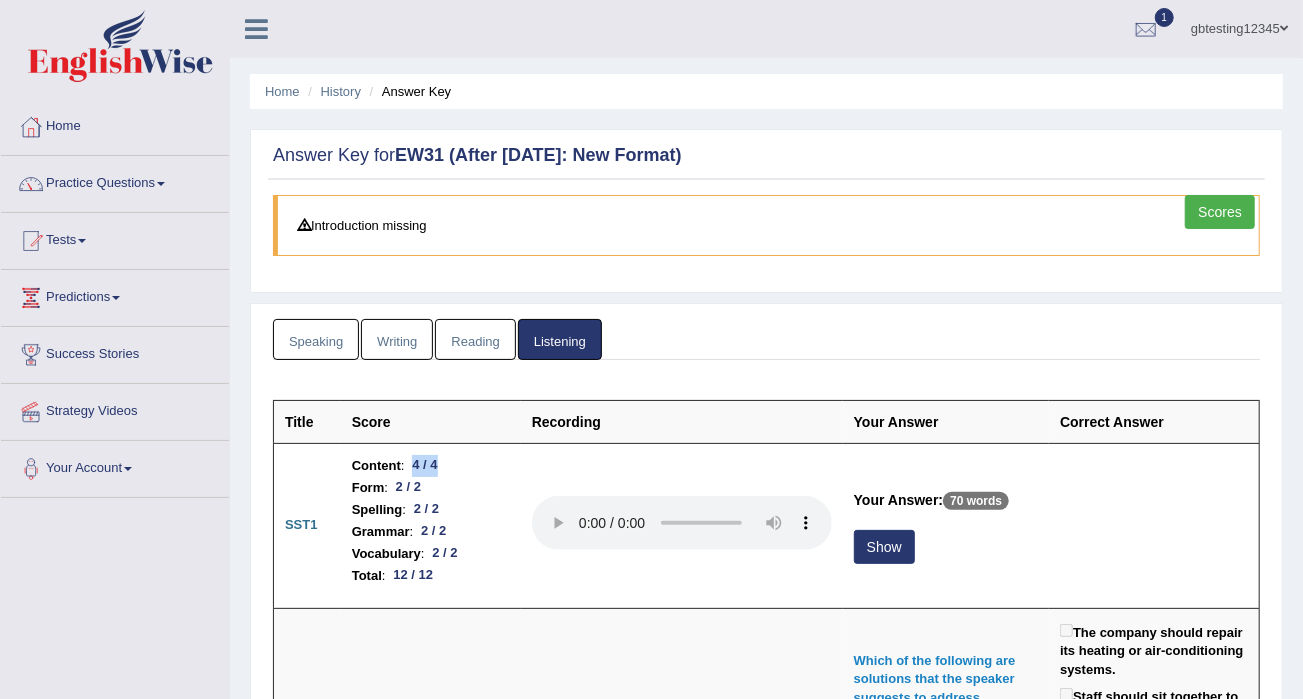 click on "Writing" at bounding box center (397, 339) 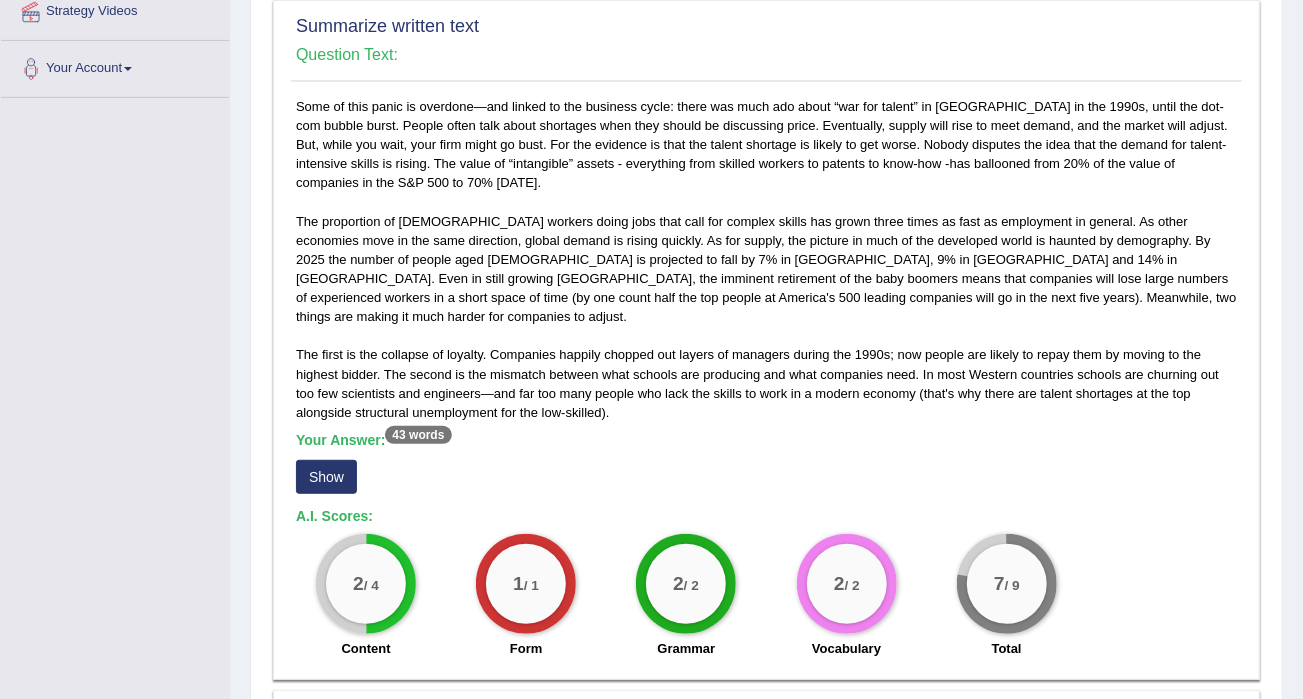 scroll, scrollTop: 640, scrollLeft: 0, axis: vertical 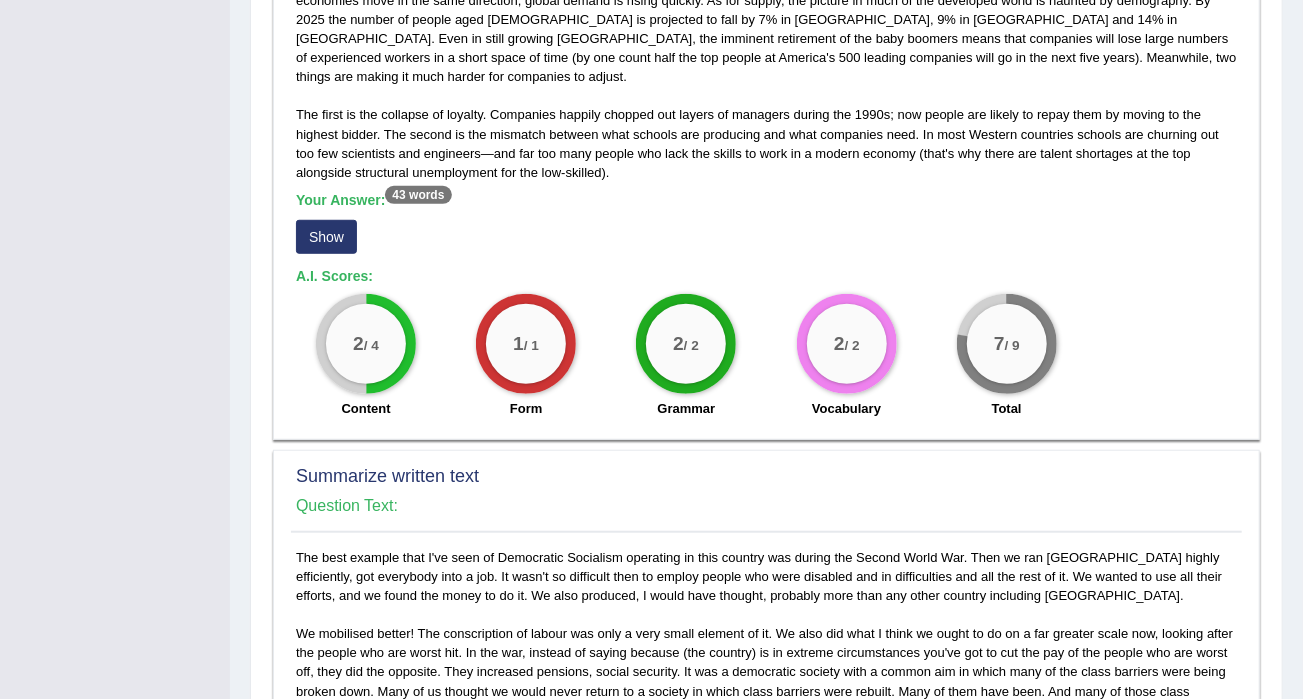 drag, startPoint x: 350, startPoint y: 318, endPoint x: 378, endPoint y: 327, distance: 29.410883 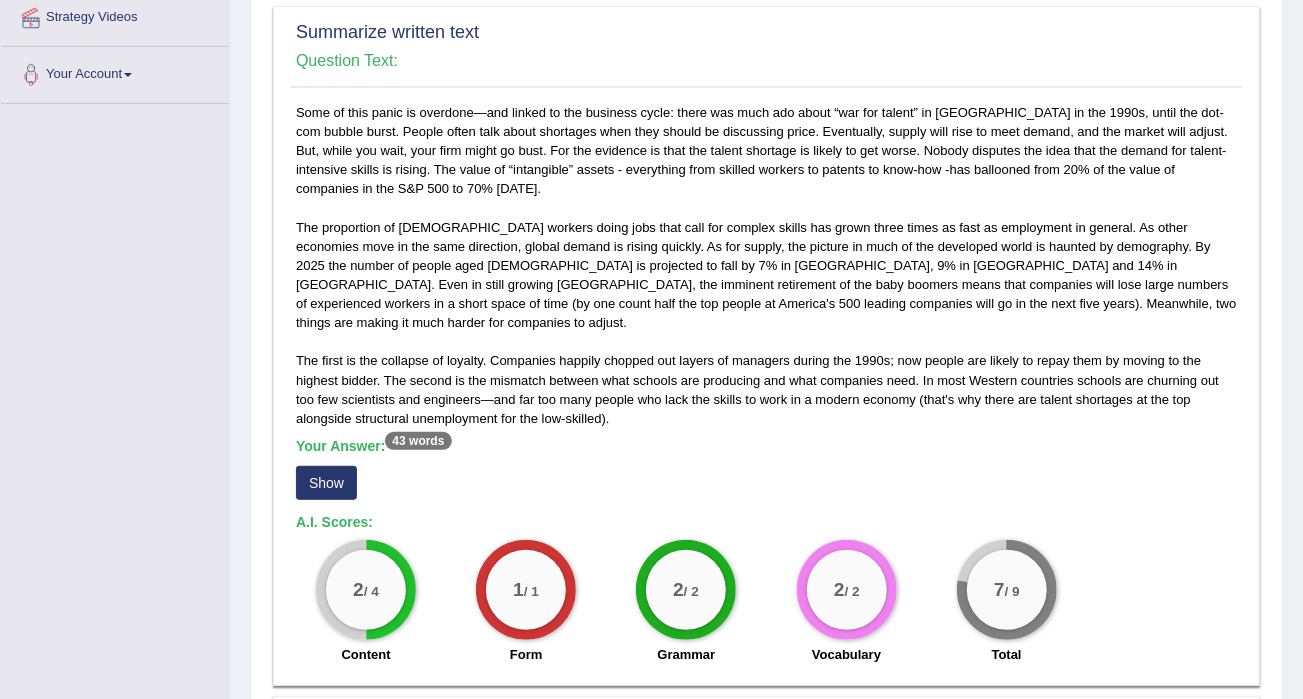 scroll, scrollTop: 0, scrollLeft: 0, axis: both 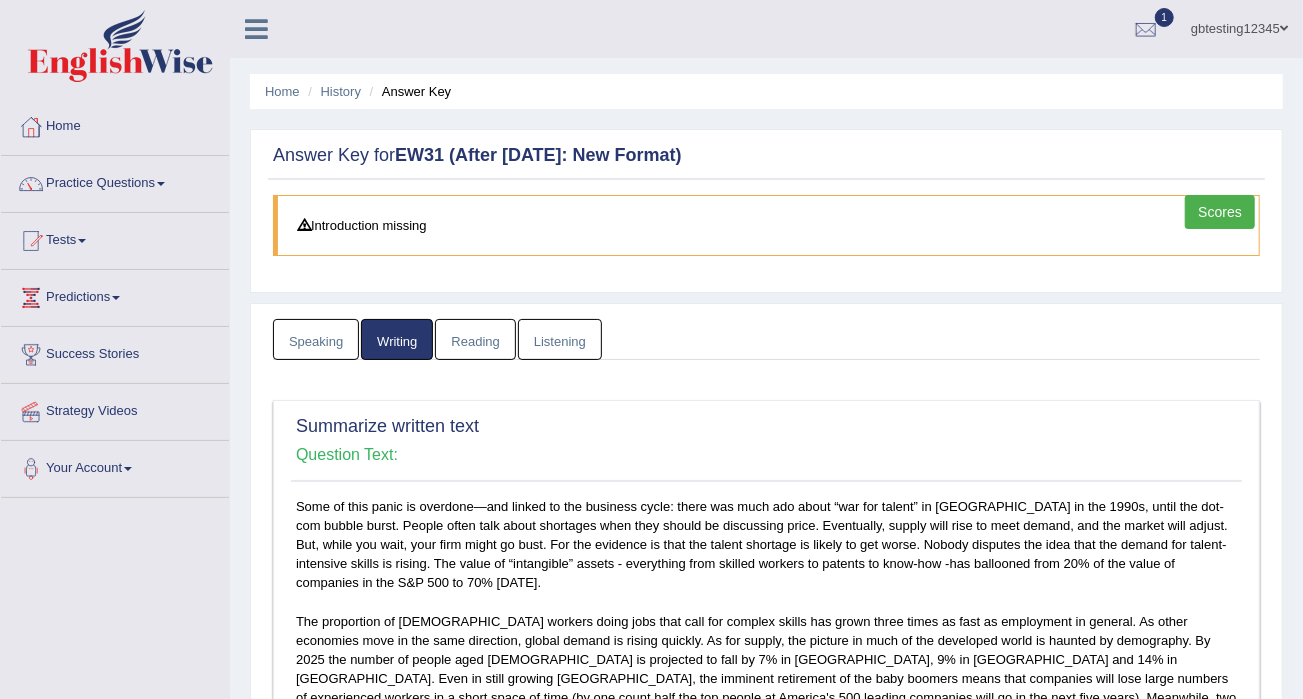 click on "Listening" at bounding box center [560, 339] 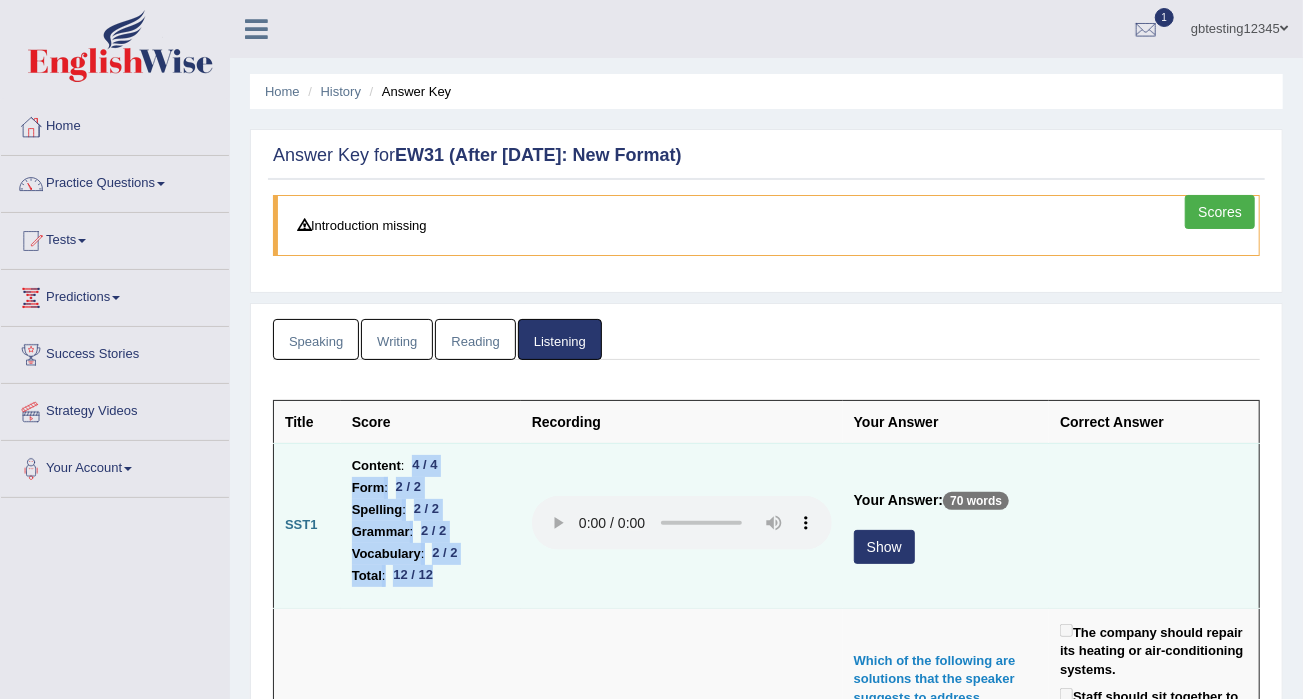 drag, startPoint x: 407, startPoint y: 459, endPoint x: 443, endPoint y: 587, distance: 132.96616 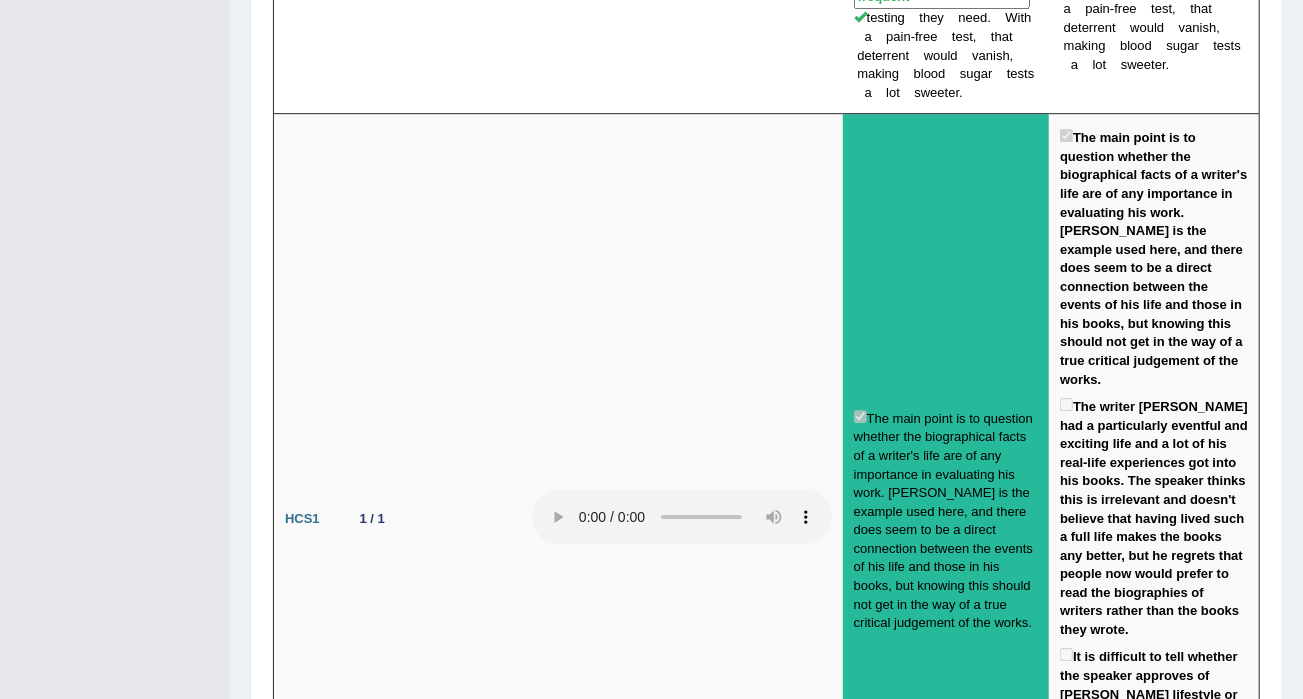 scroll, scrollTop: 3180, scrollLeft: 0, axis: vertical 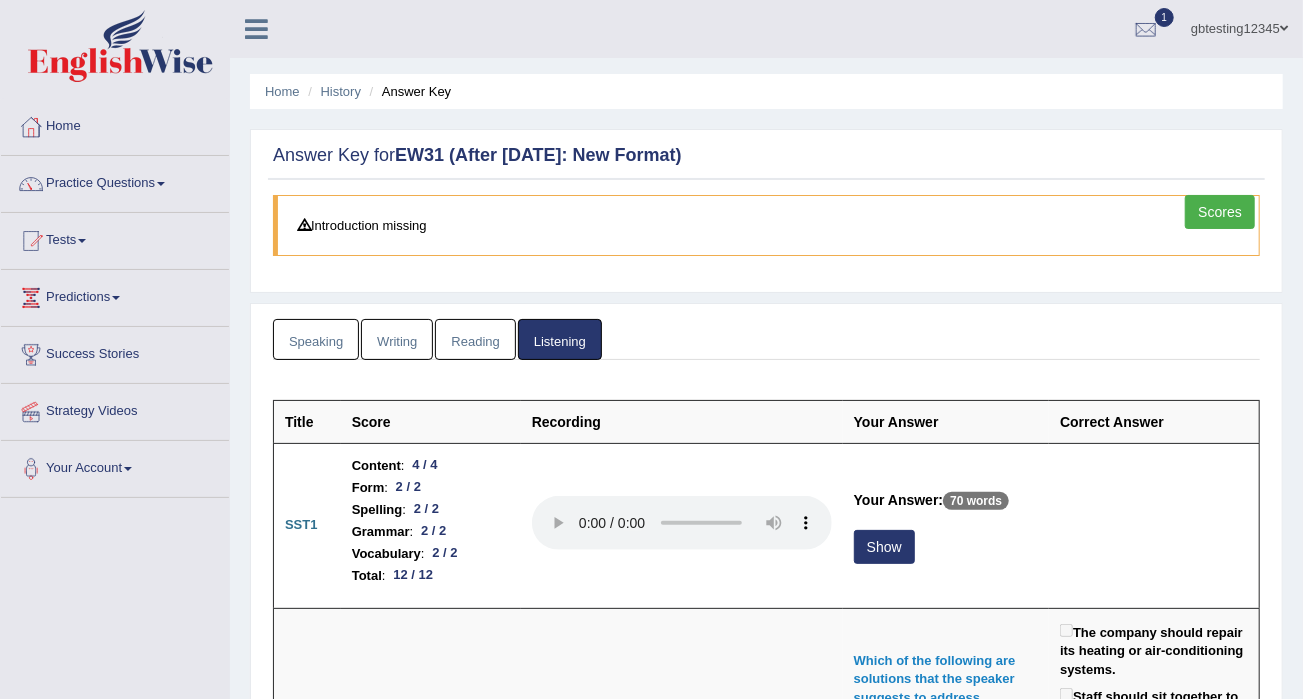 click on "Writing" at bounding box center [397, 339] 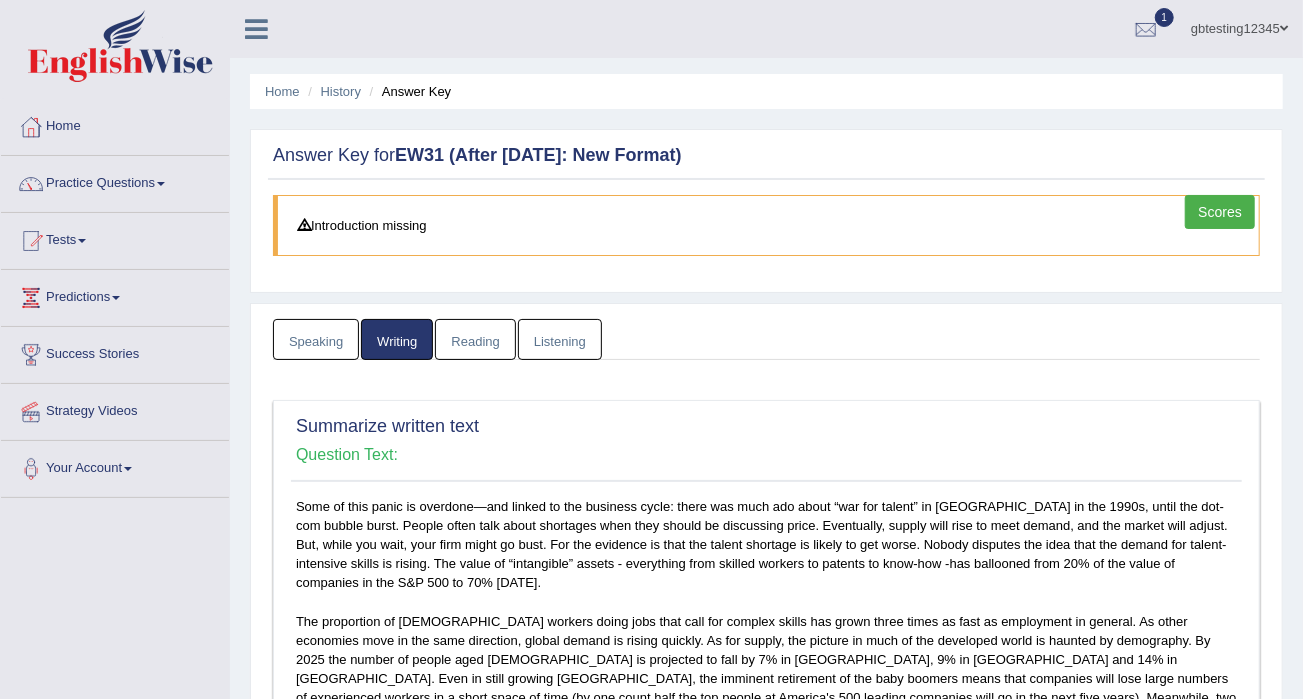 click on "Reading" at bounding box center (475, 339) 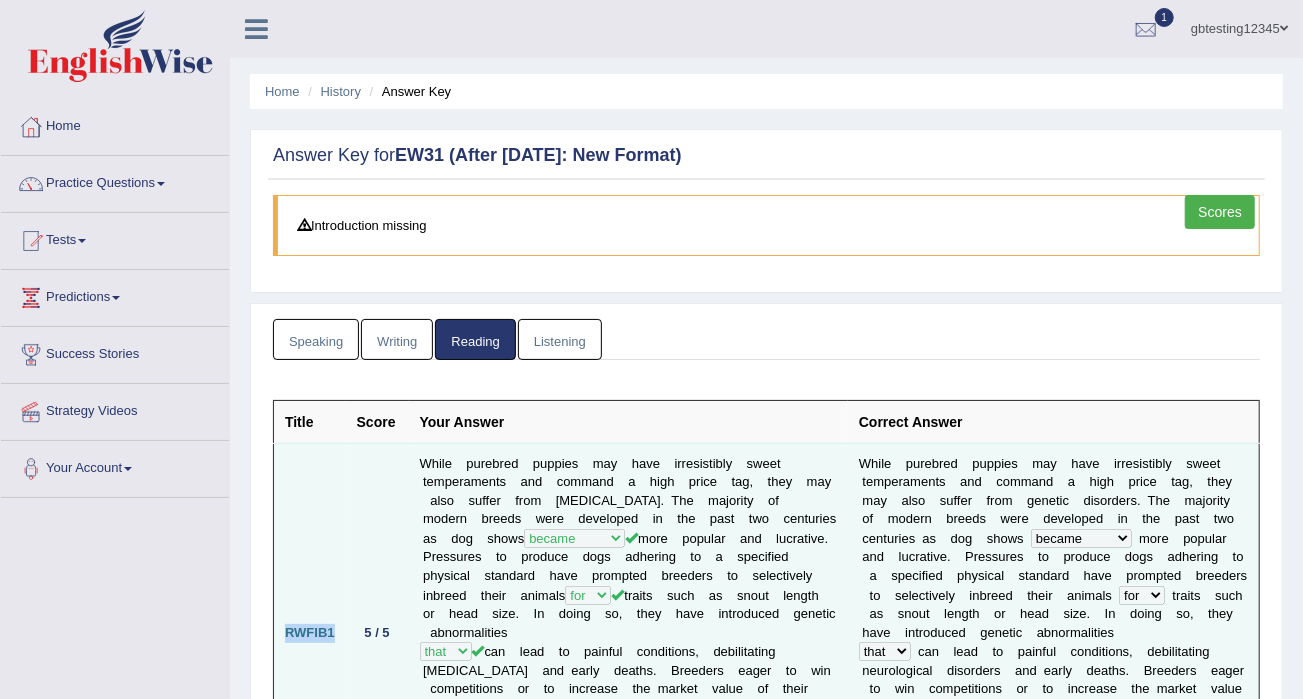 drag, startPoint x: 297, startPoint y: 628, endPoint x: 344, endPoint y: 634, distance: 47.38143 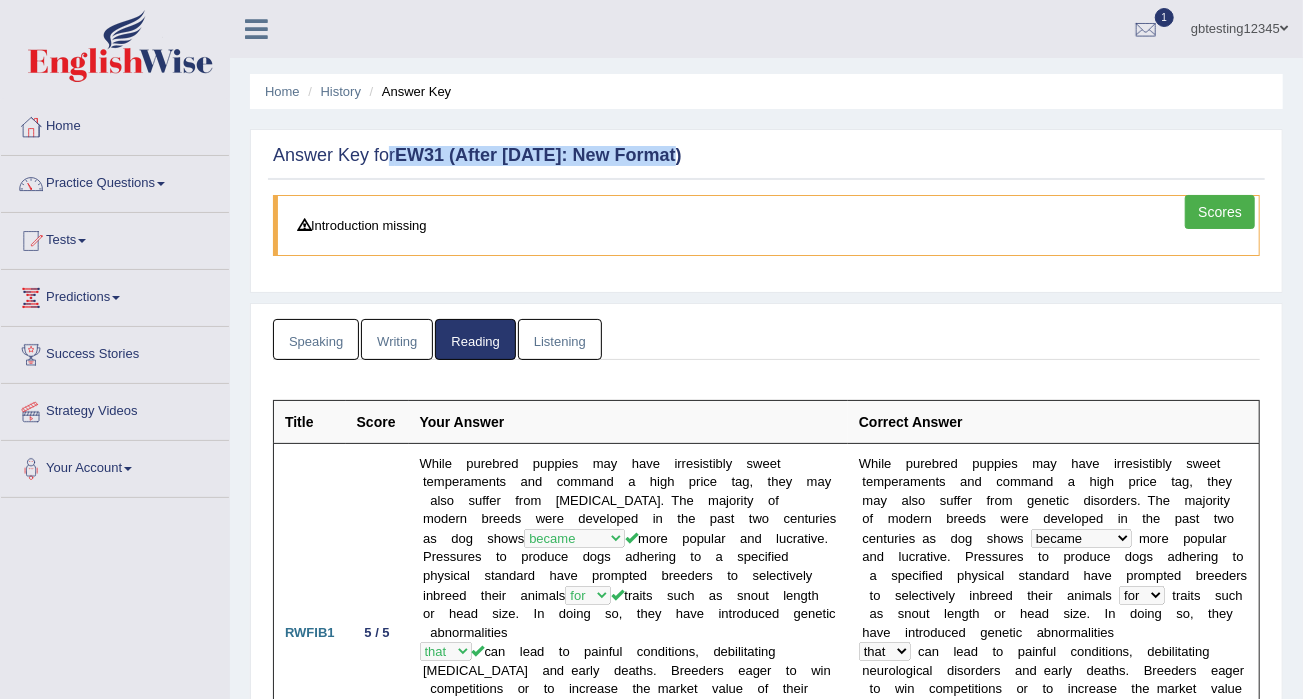 drag, startPoint x: 386, startPoint y: 156, endPoint x: 724, endPoint y: 152, distance: 338.02368 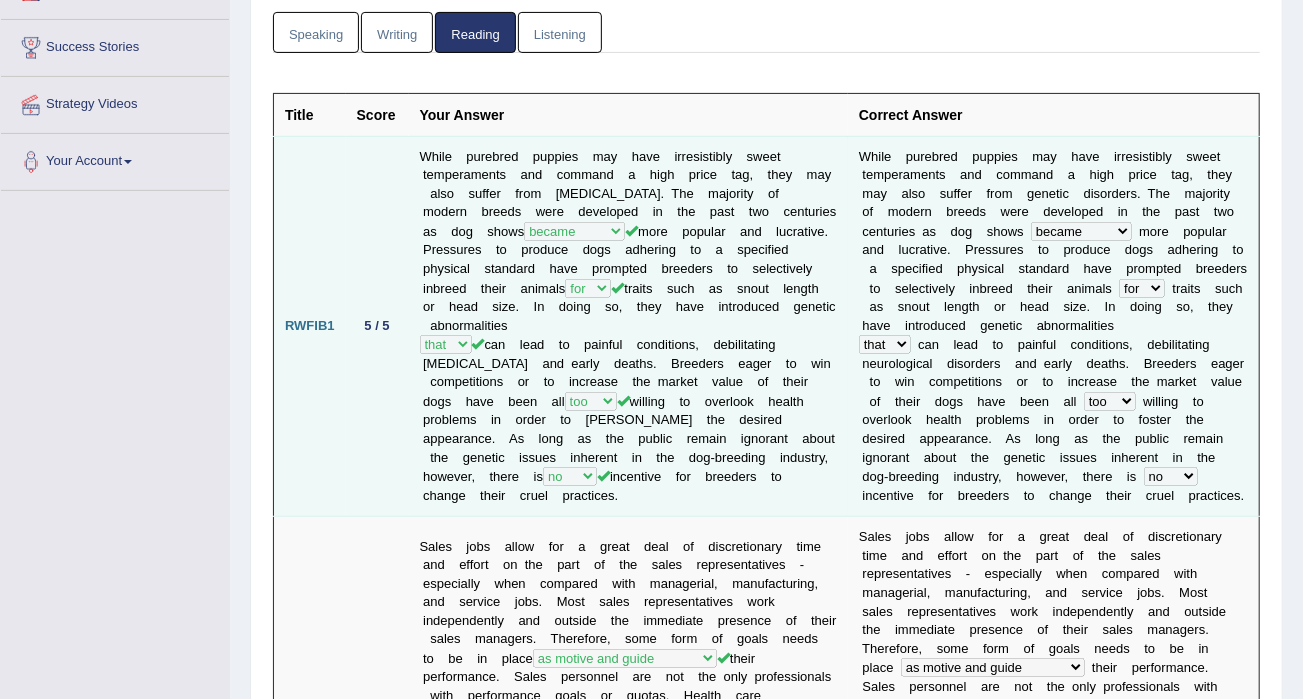 scroll, scrollTop: 320, scrollLeft: 0, axis: vertical 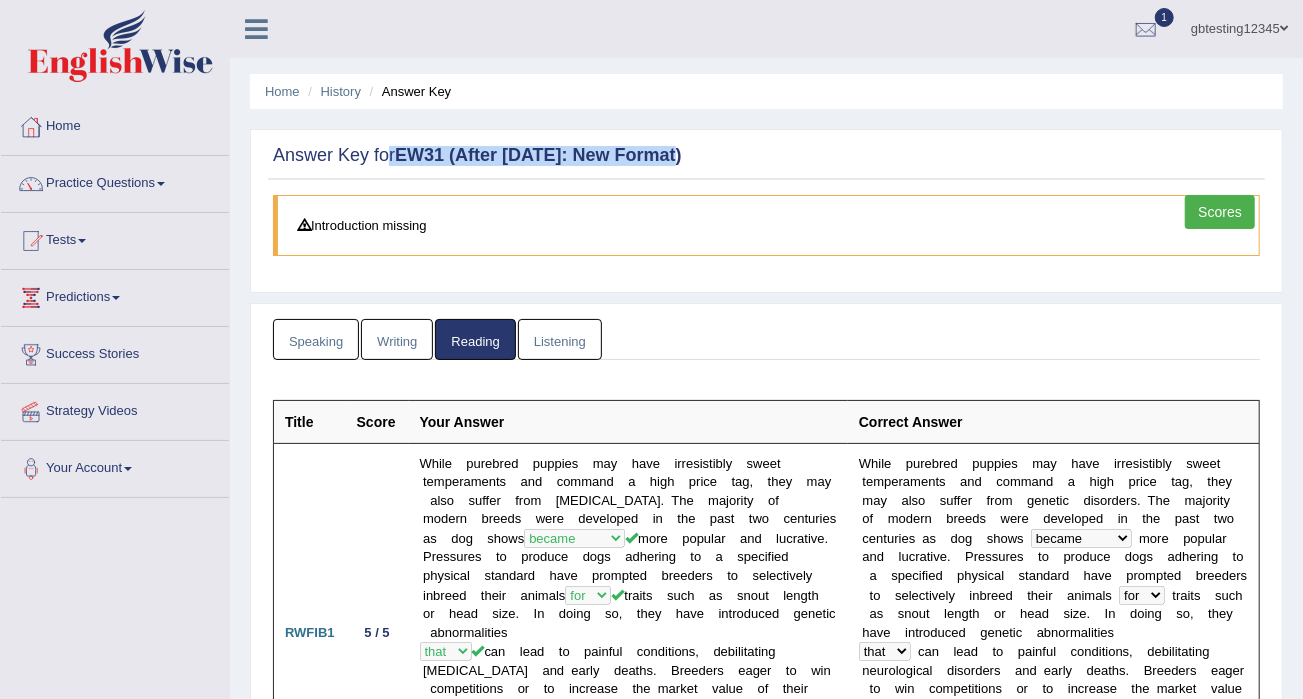 click on "Speaking" at bounding box center [316, 339] 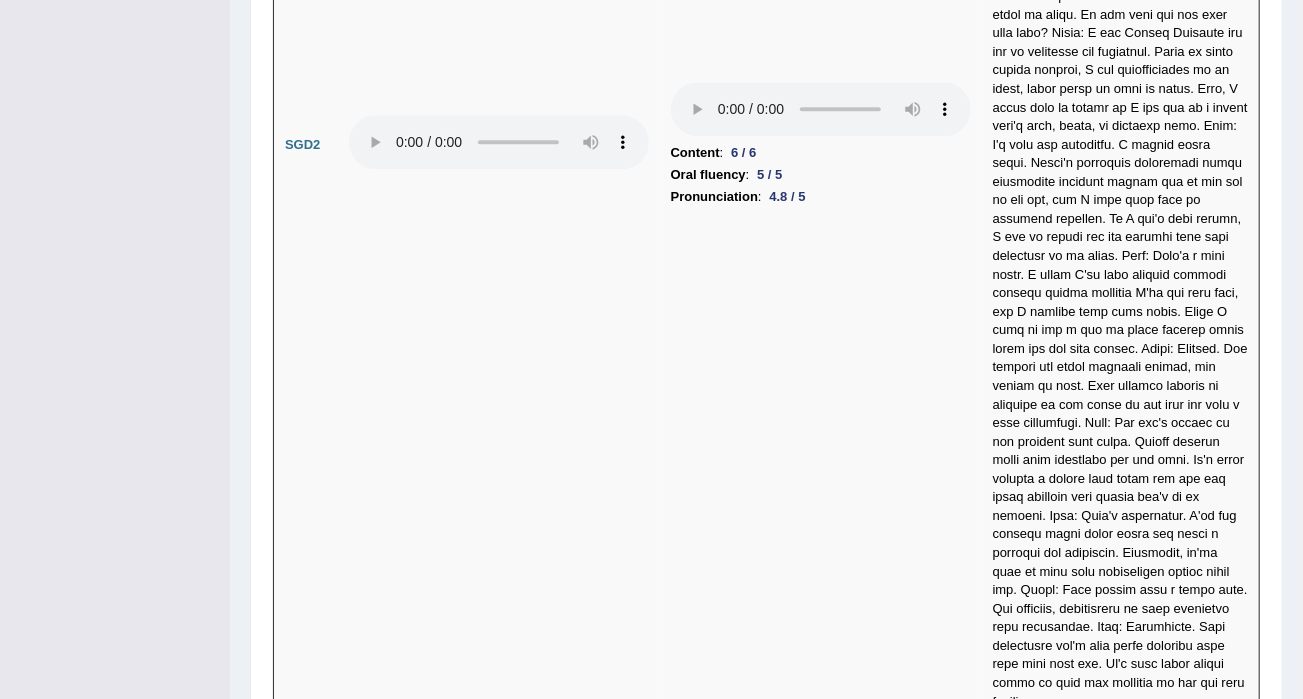 scroll, scrollTop: 6843, scrollLeft: 0, axis: vertical 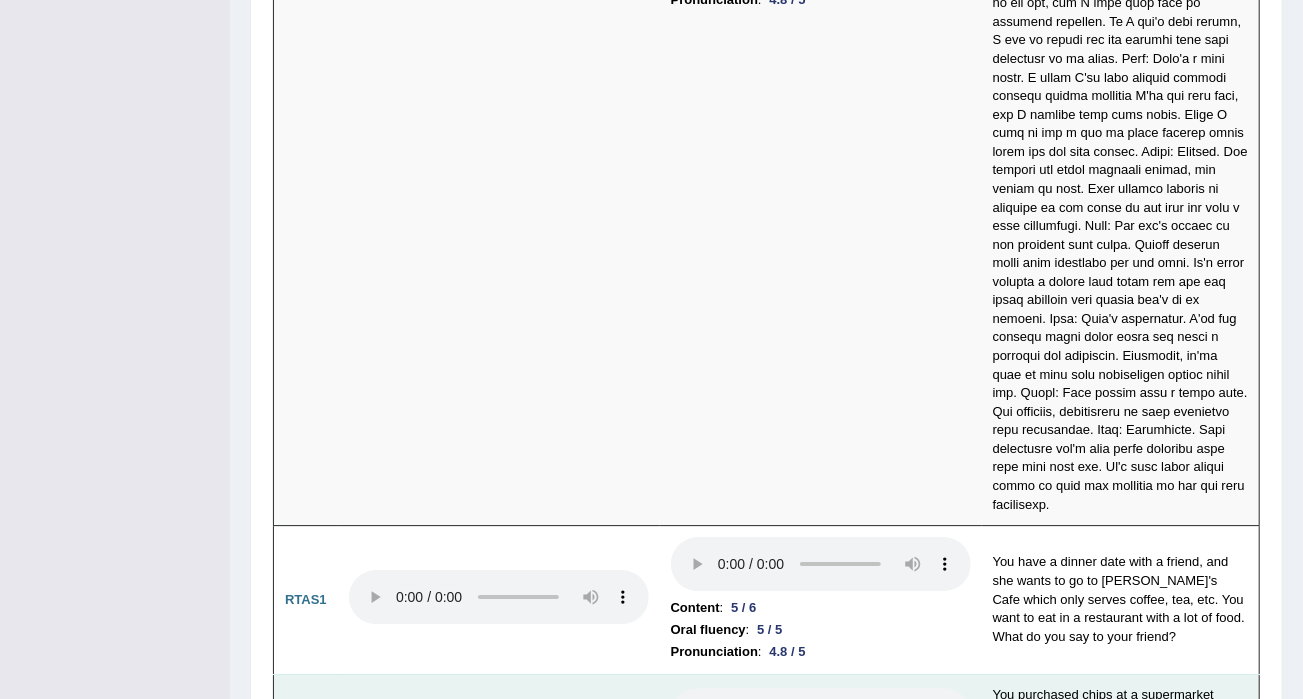 click on "Oral fluency  :  5 / 5" at bounding box center (821, 780) 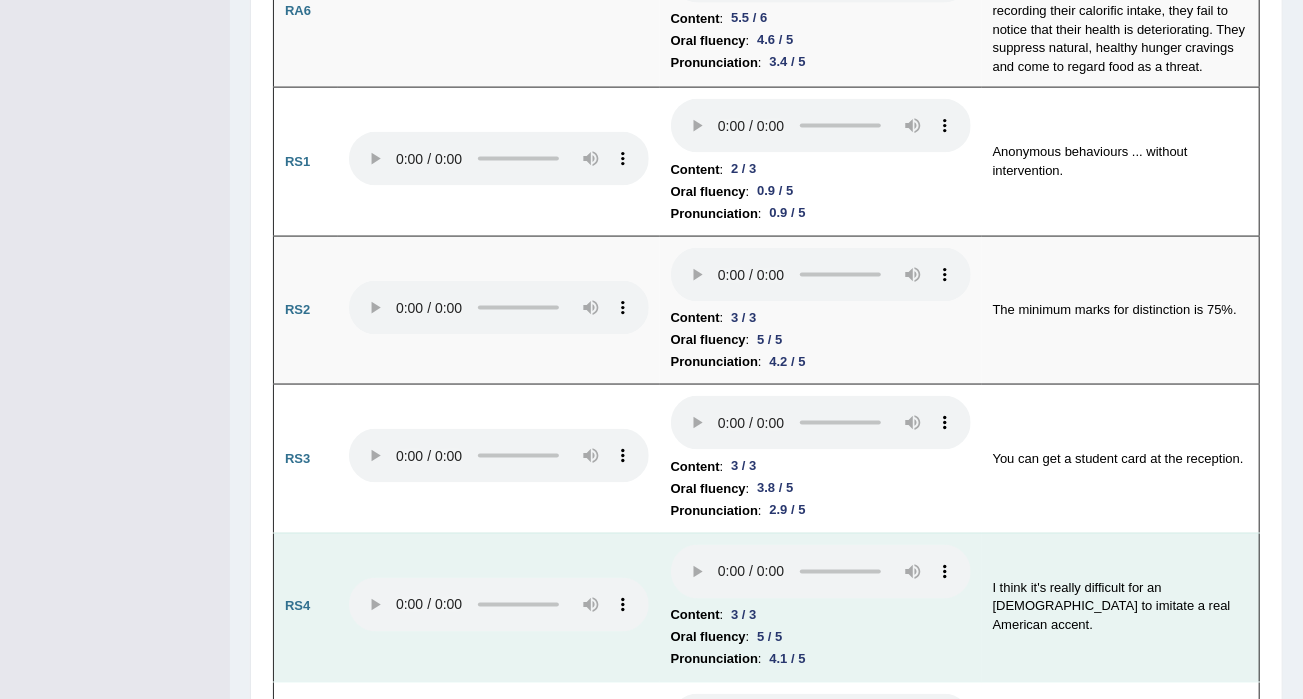 scroll, scrollTop: 1403, scrollLeft: 0, axis: vertical 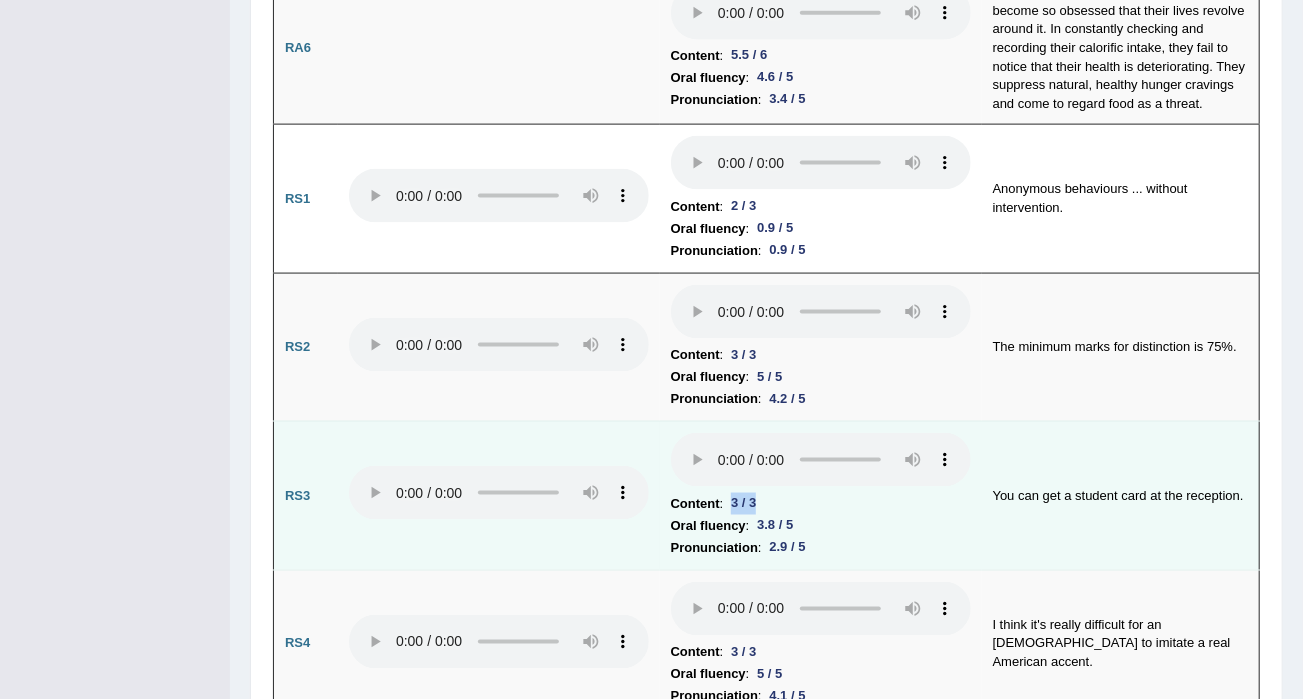 drag, startPoint x: 726, startPoint y: 442, endPoint x: 770, endPoint y: 441, distance: 44.011364 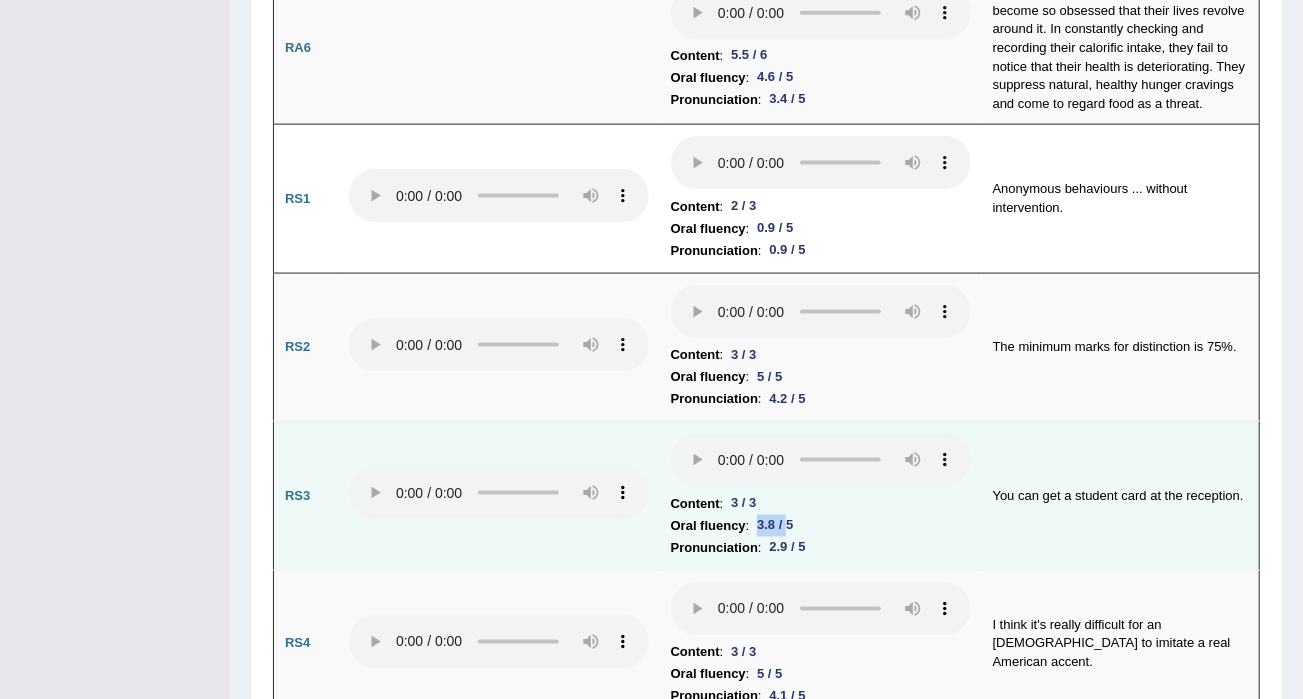 drag, startPoint x: 746, startPoint y: 460, endPoint x: 780, endPoint y: 471, distance: 35.735138 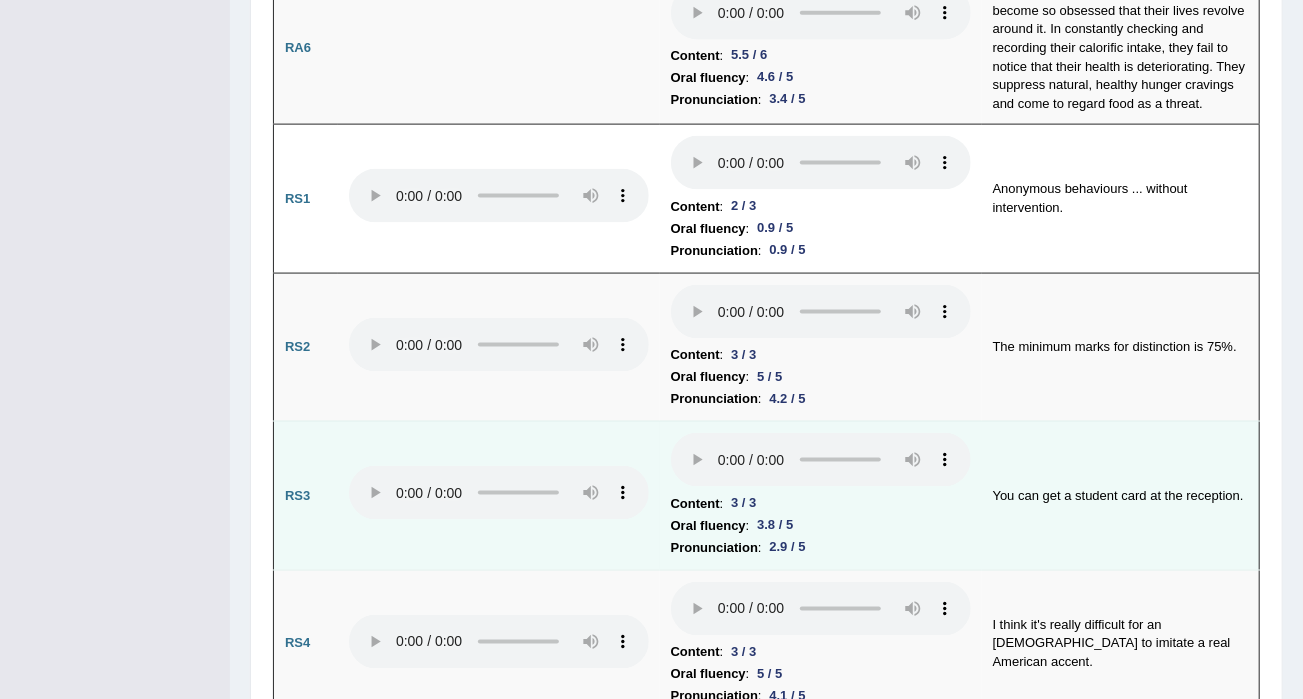 click on "3.8 / 5" at bounding box center [775, 525] 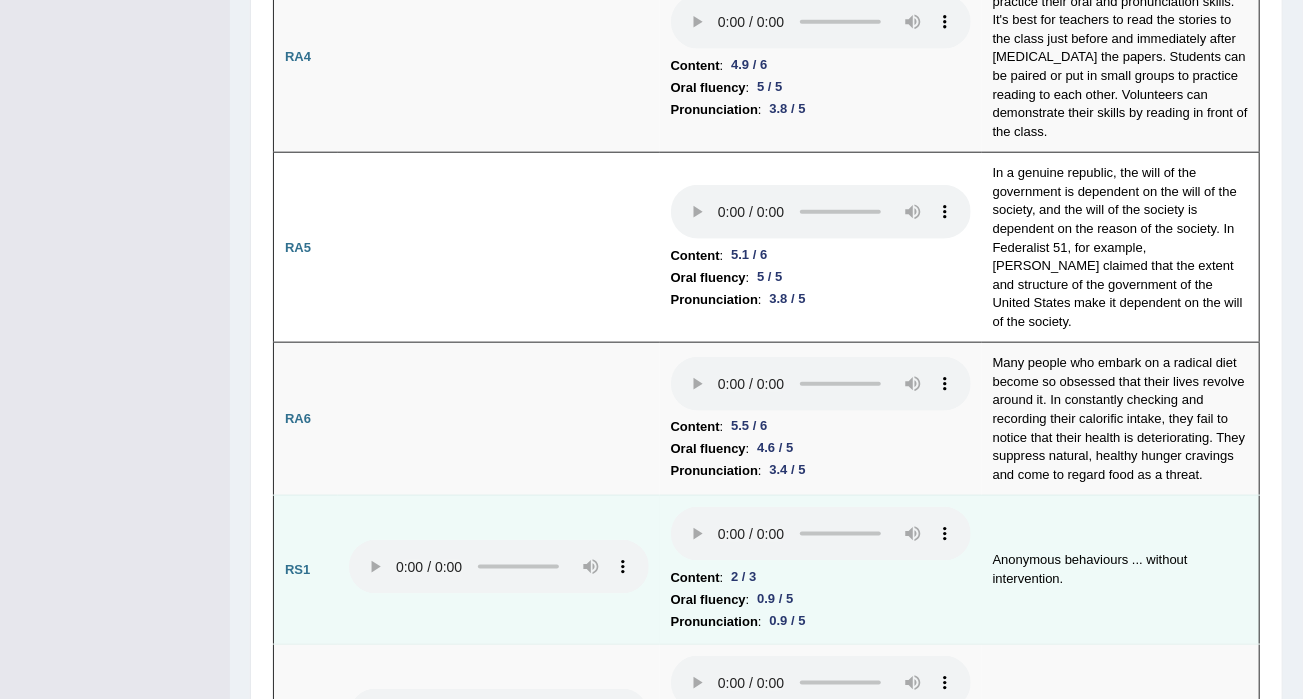 scroll, scrollTop: 1003, scrollLeft: 0, axis: vertical 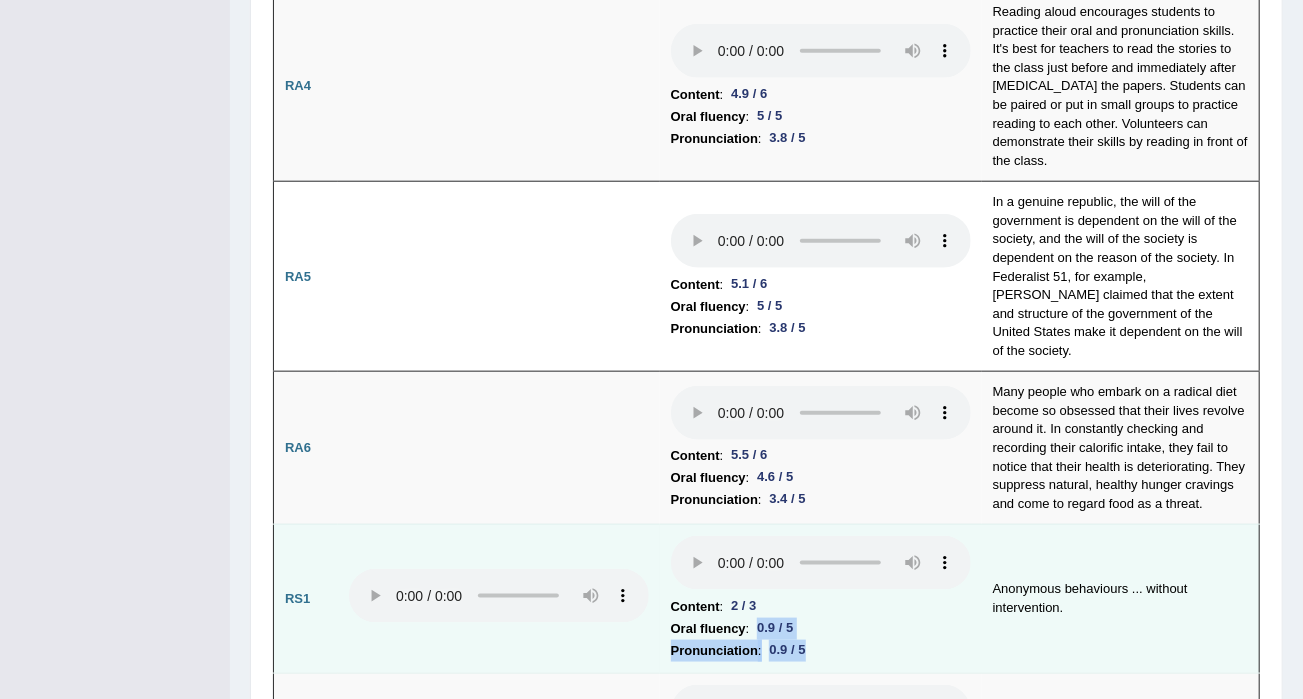 drag, startPoint x: 769, startPoint y: 567, endPoint x: 820, endPoint y: 583, distance: 53.450912 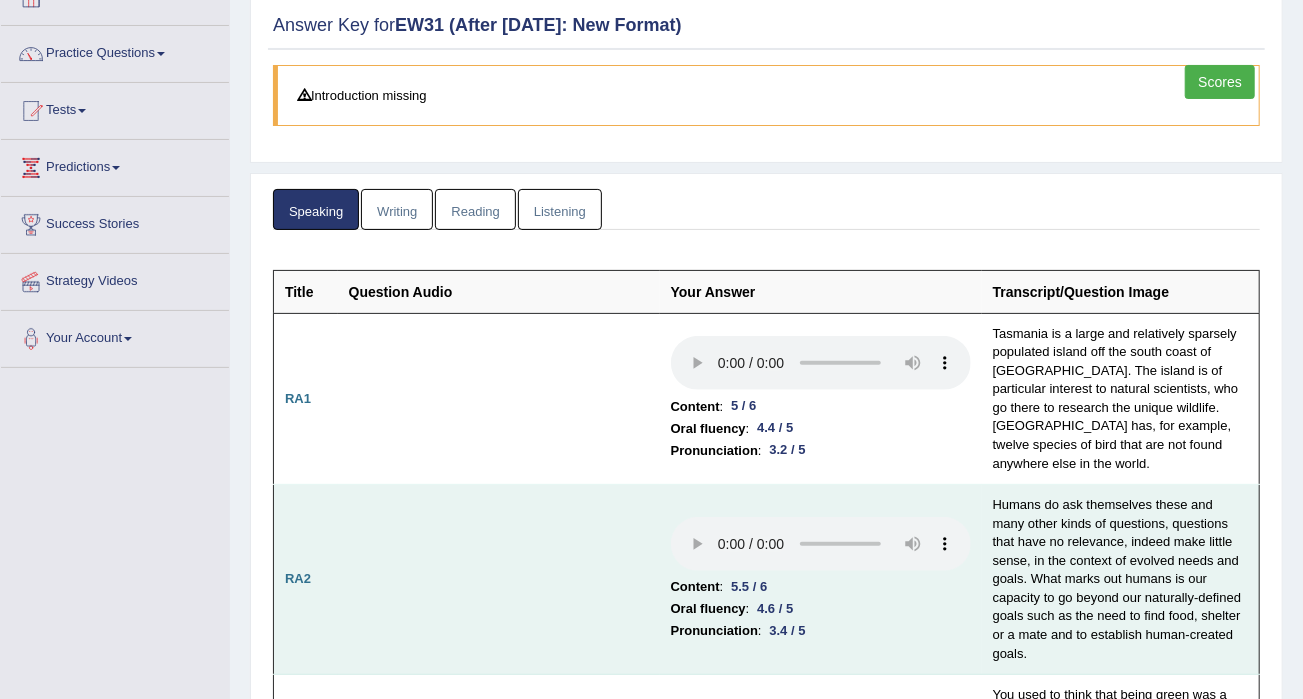 scroll, scrollTop: 0, scrollLeft: 0, axis: both 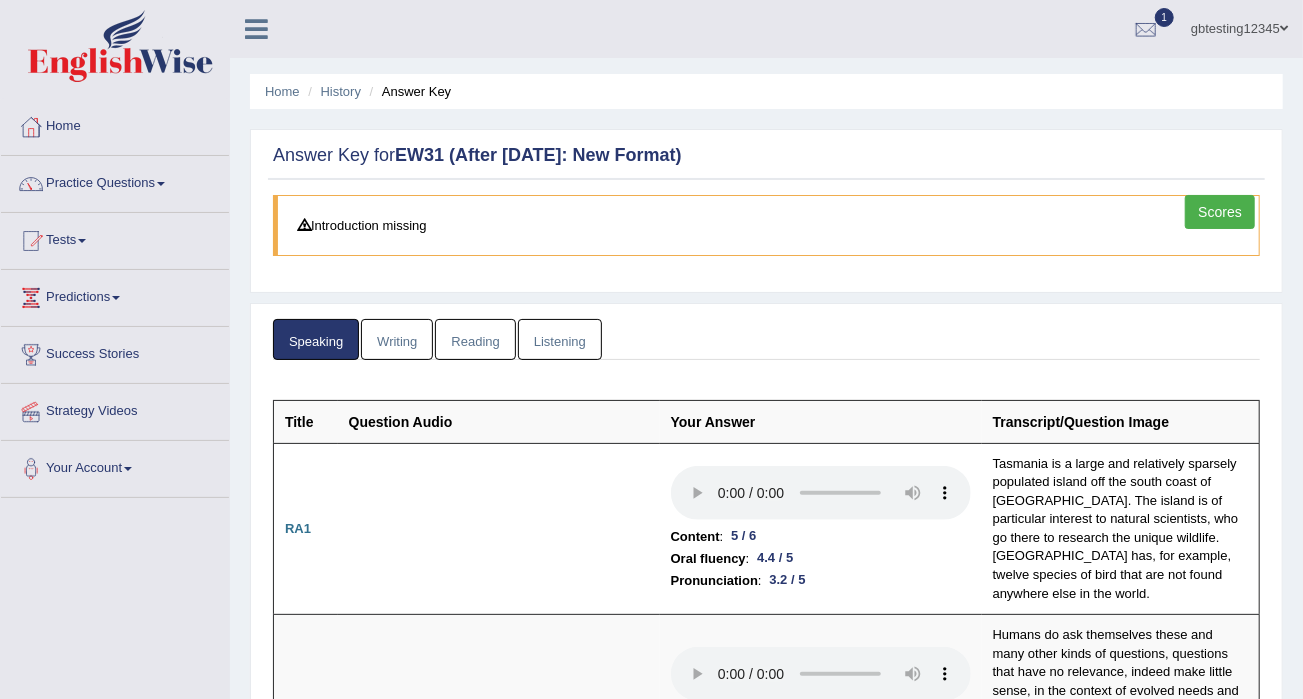 click on "Scores" at bounding box center (1220, 212) 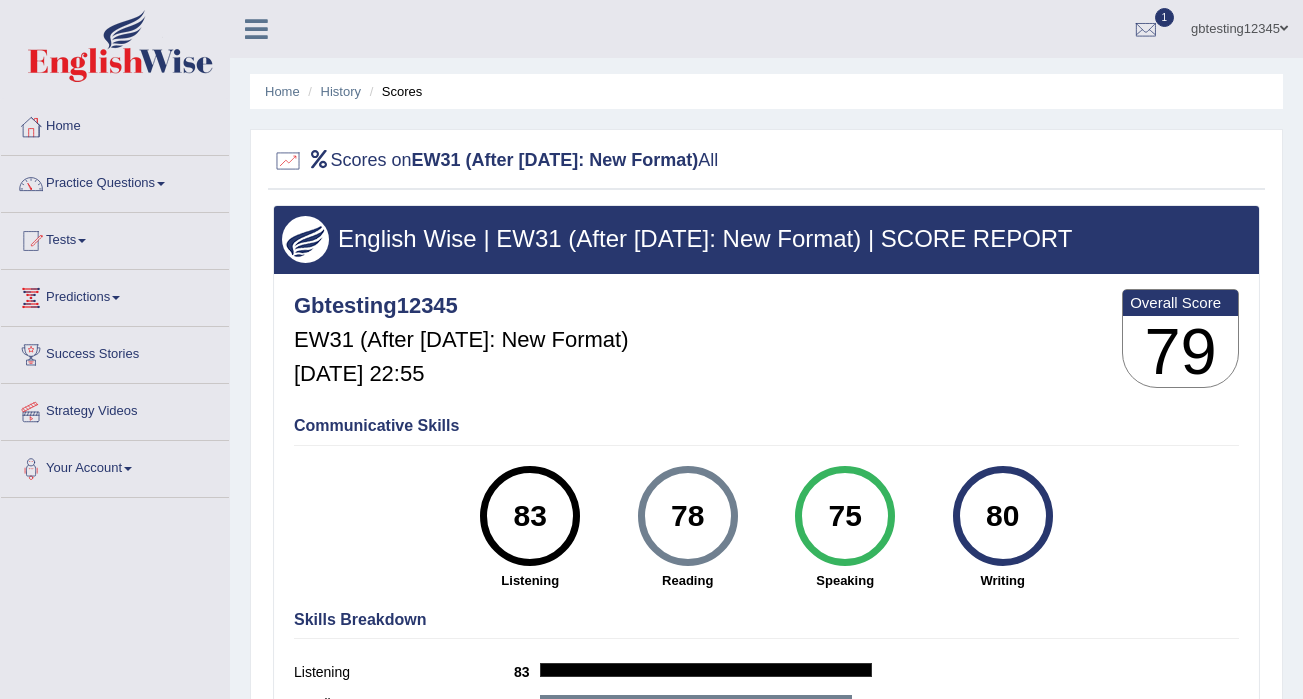 scroll, scrollTop: 0, scrollLeft: 0, axis: both 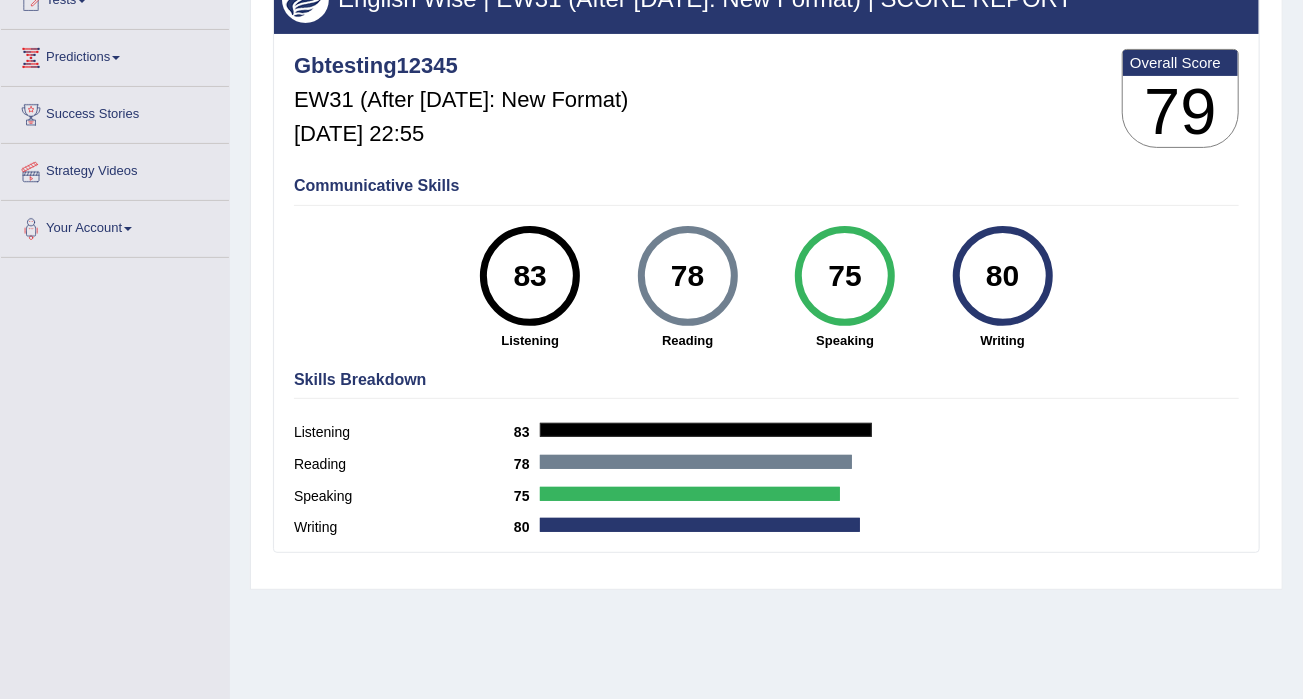 drag, startPoint x: 820, startPoint y: 265, endPoint x: 872, endPoint y: 272, distance: 52.46904 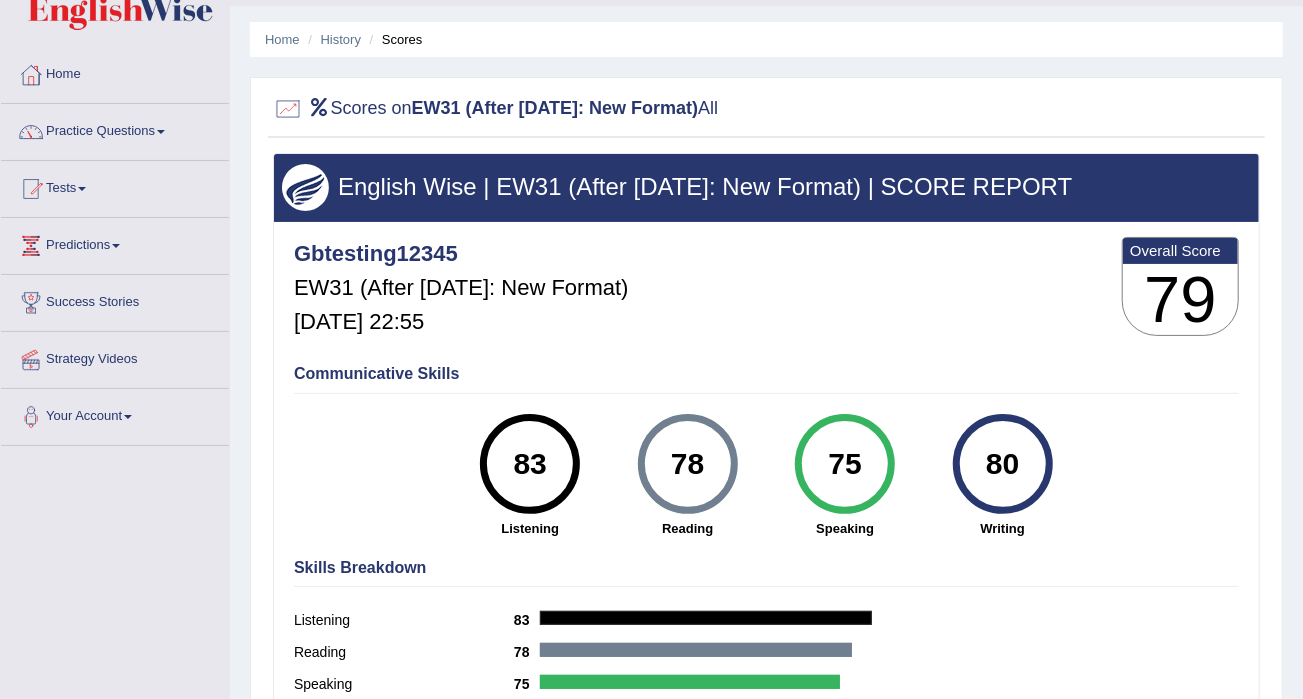 scroll, scrollTop: 0, scrollLeft: 0, axis: both 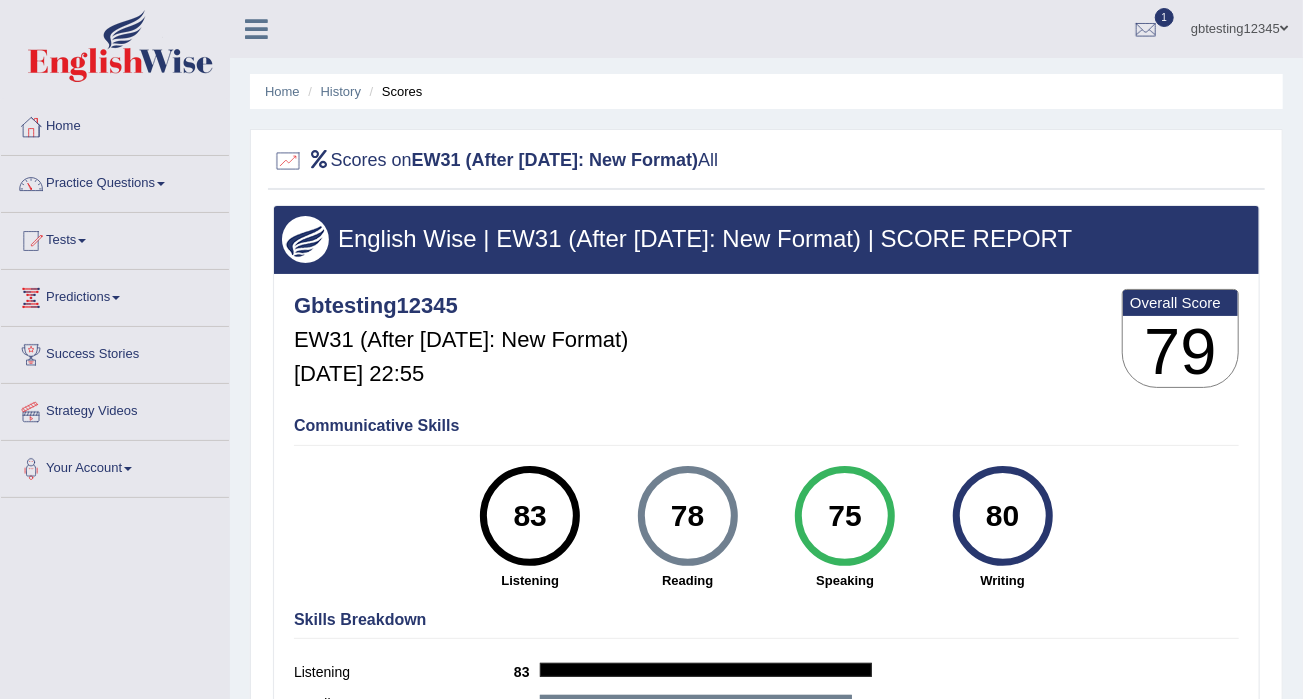 drag, startPoint x: 995, startPoint y: 524, endPoint x: 1067, endPoint y: 515, distance: 72.56032 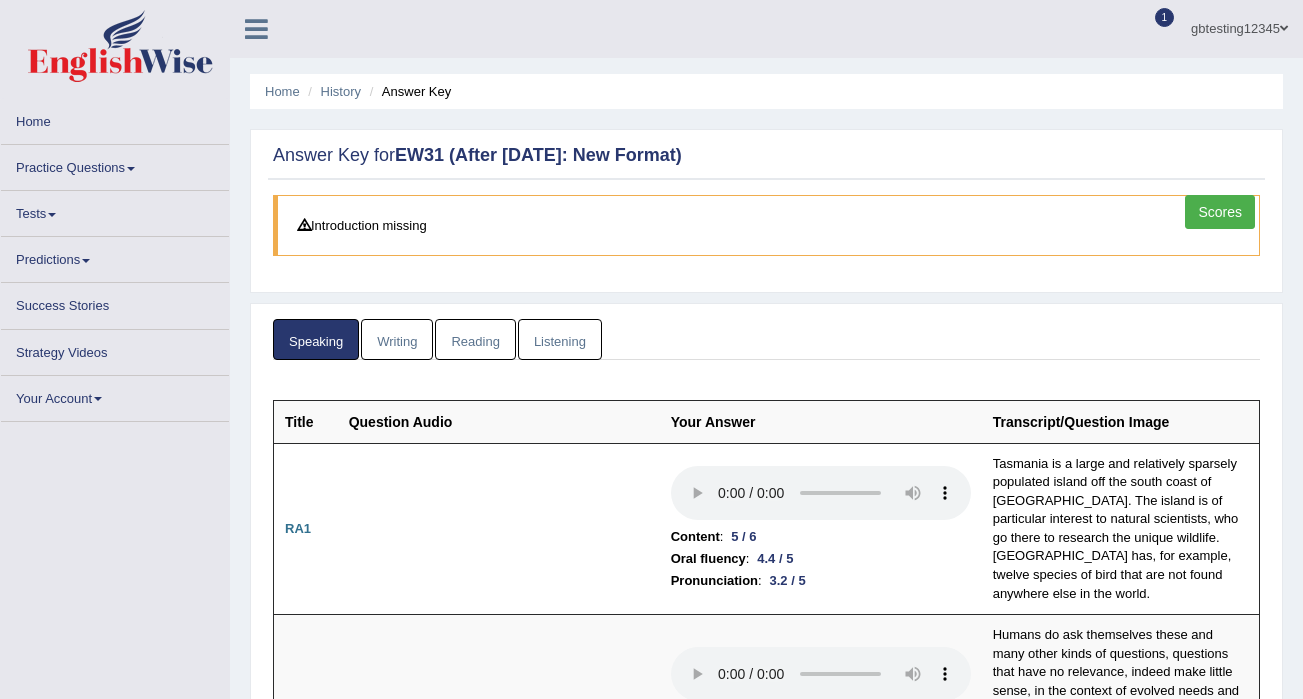 scroll, scrollTop: 0, scrollLeft: 0, axis: both 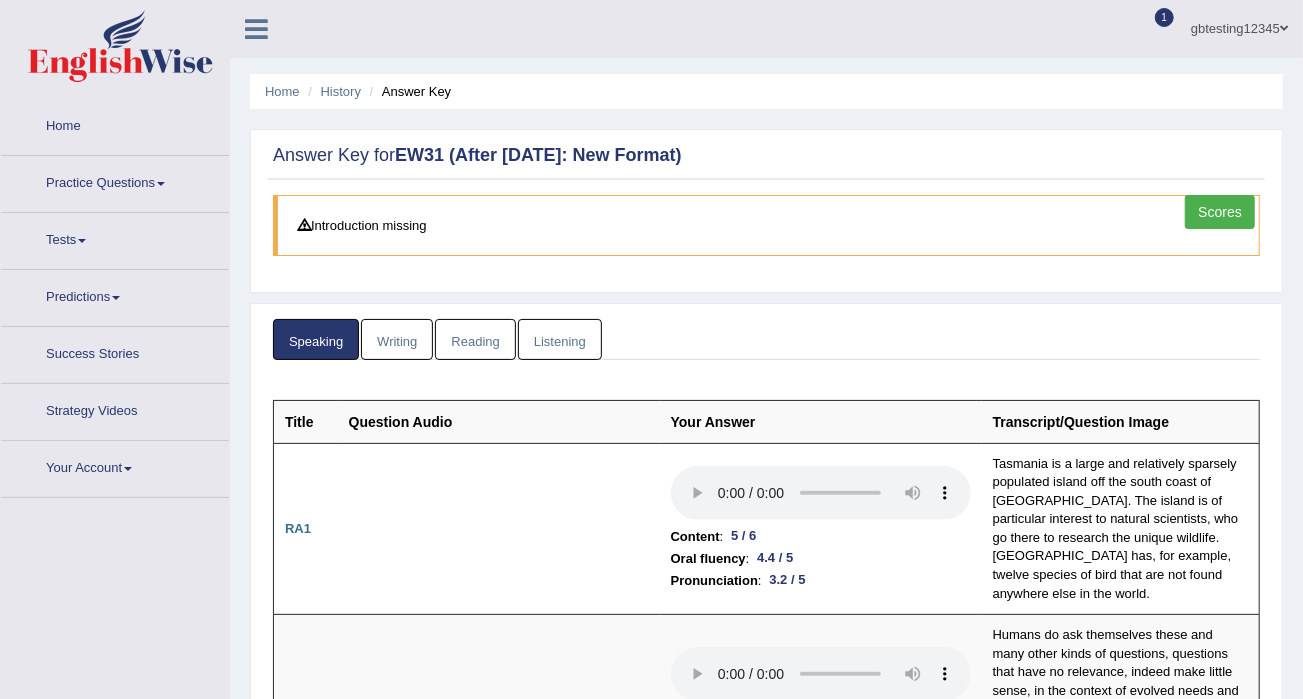 click on "Writing" at bounding box center [397, 339] 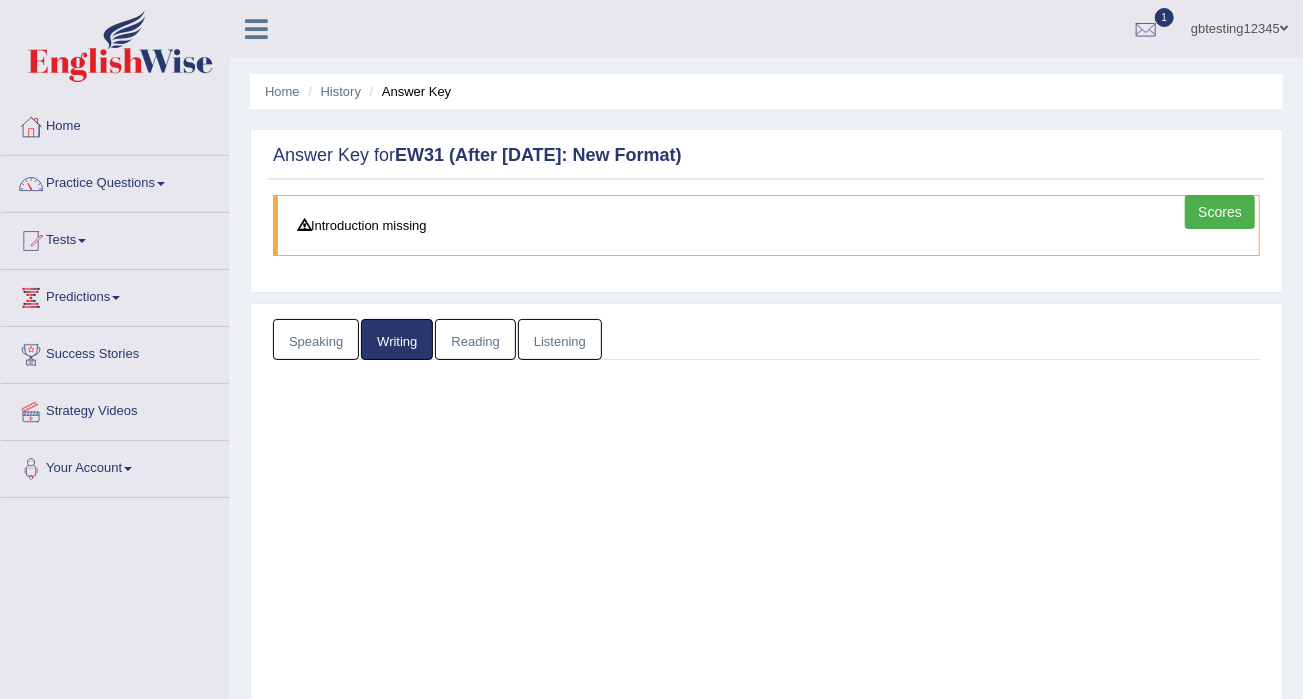 scroll, scrollTop: 0, scrollLeft: 0, axis: both 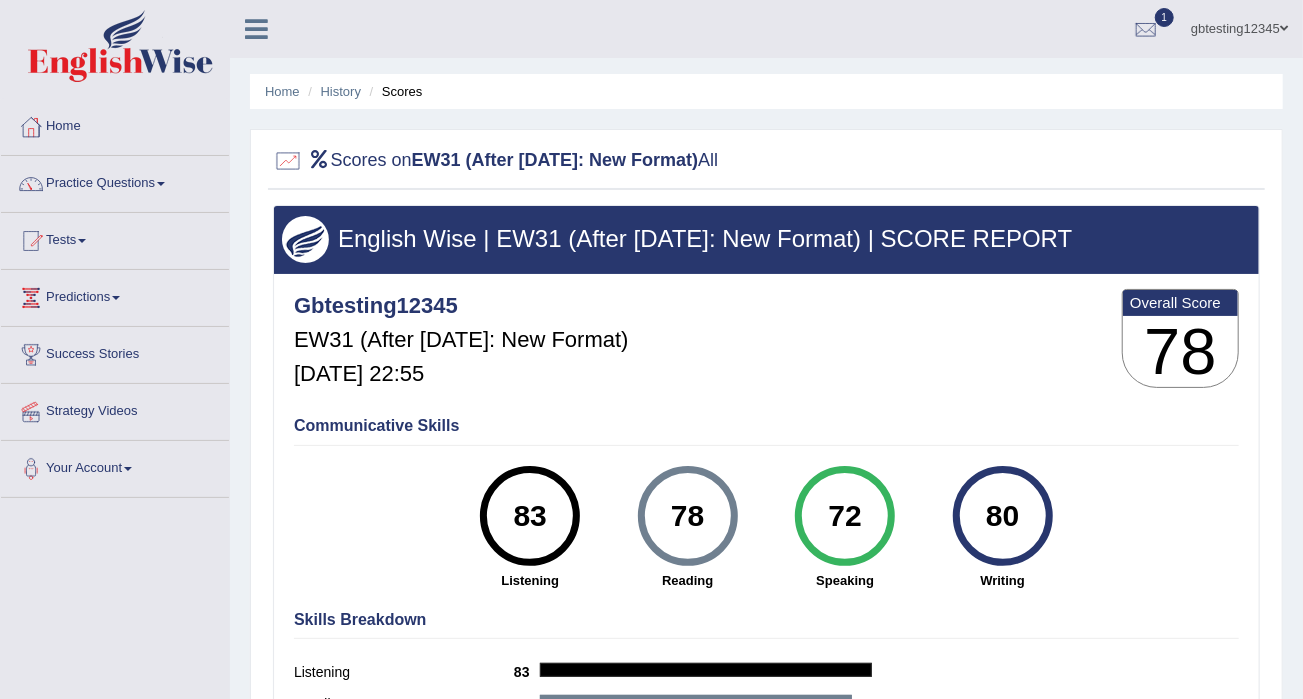 drag, startPoint x: 865, startPoint y: 521, endPoint x: 794, endPoint y: 520, distance: 71.00704 